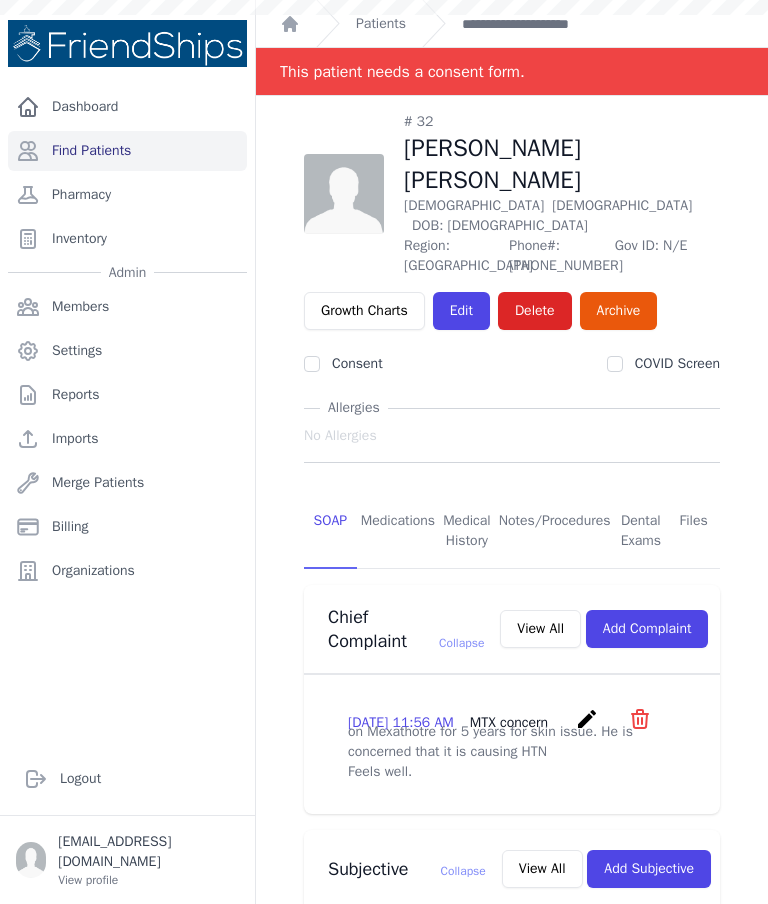 scroll, scrollTop: 0, scrollLeft: 0, axis: both 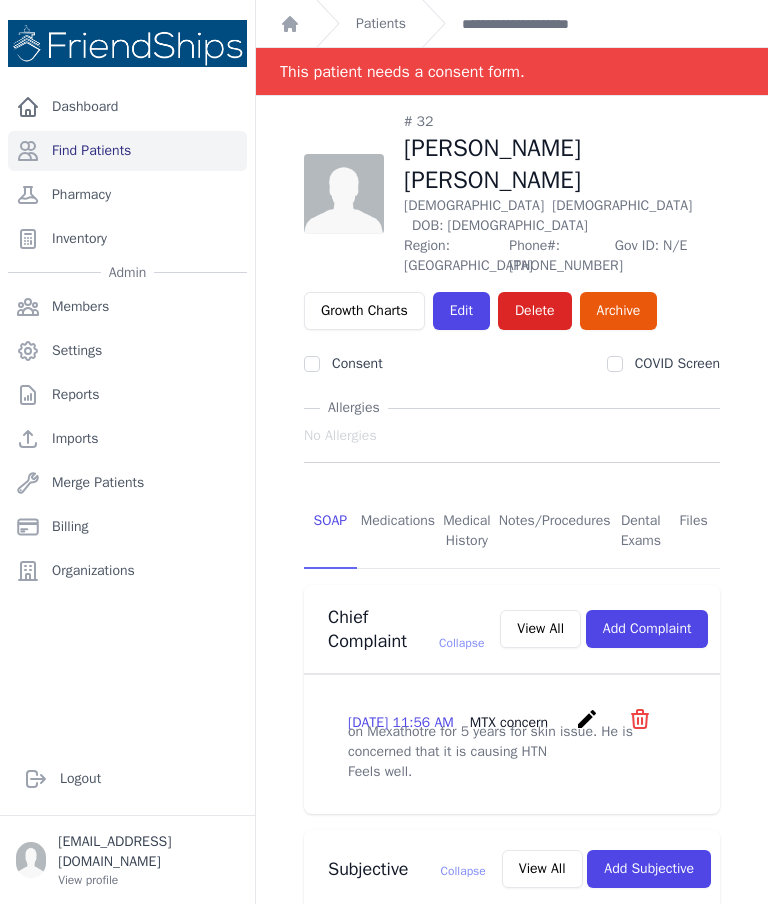 click on "Patients" at bounding box center (381, 24) 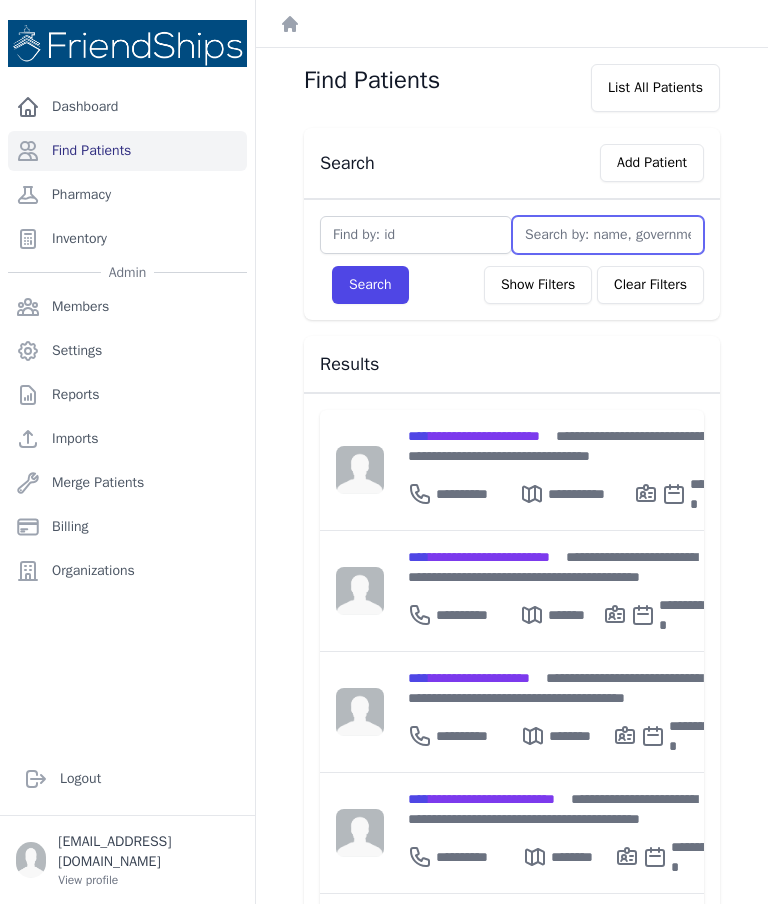 click at bounding box center [608, 235] 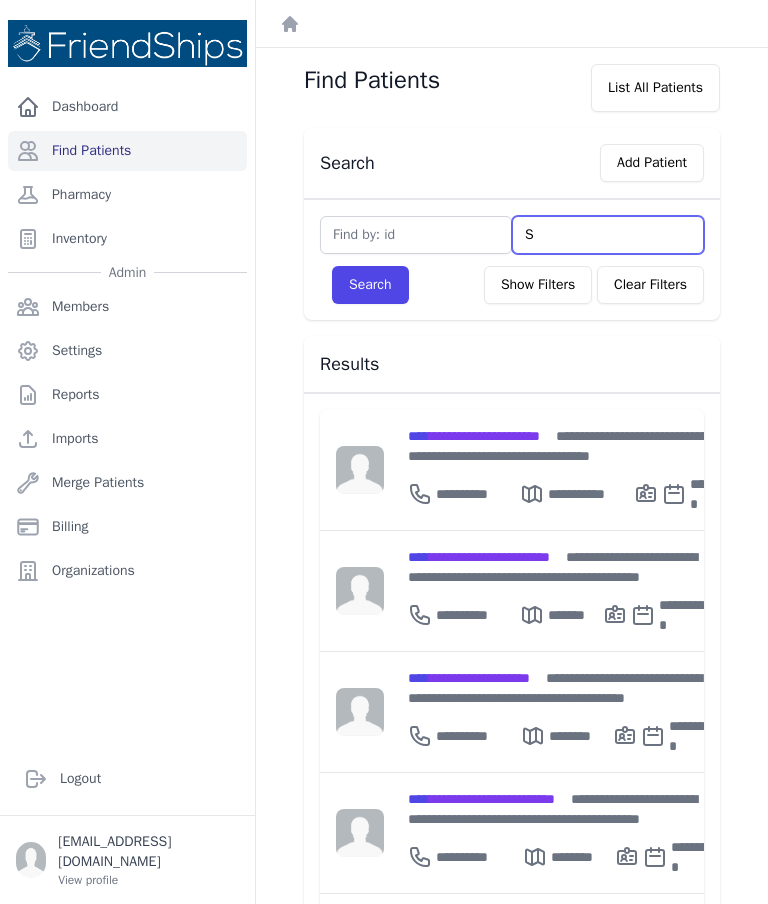 type on "Sa" 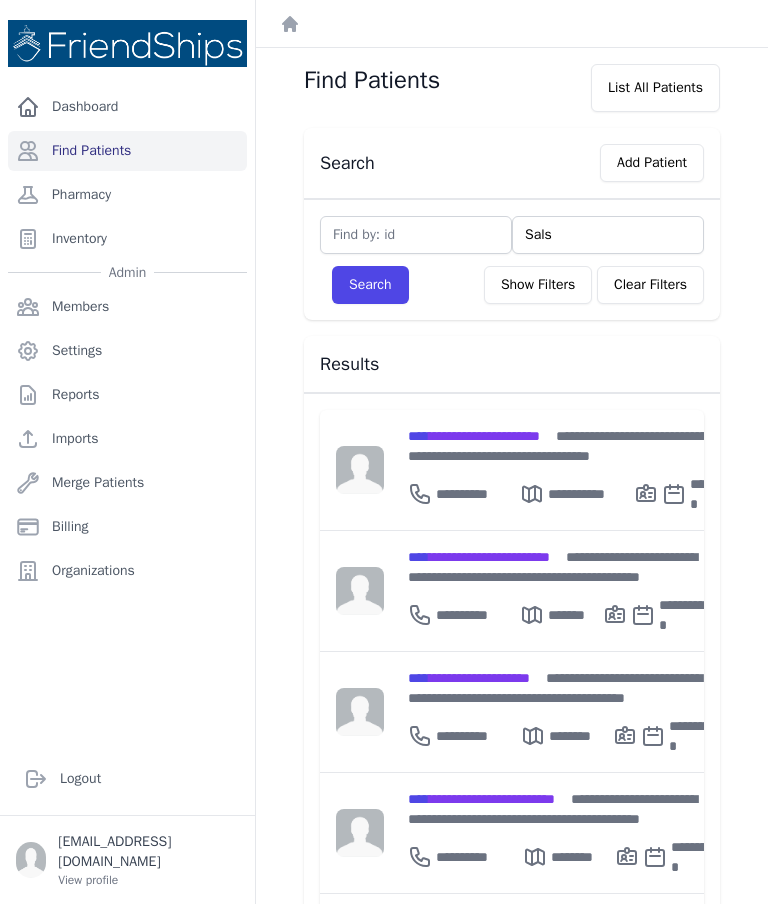 type on "Salsa" 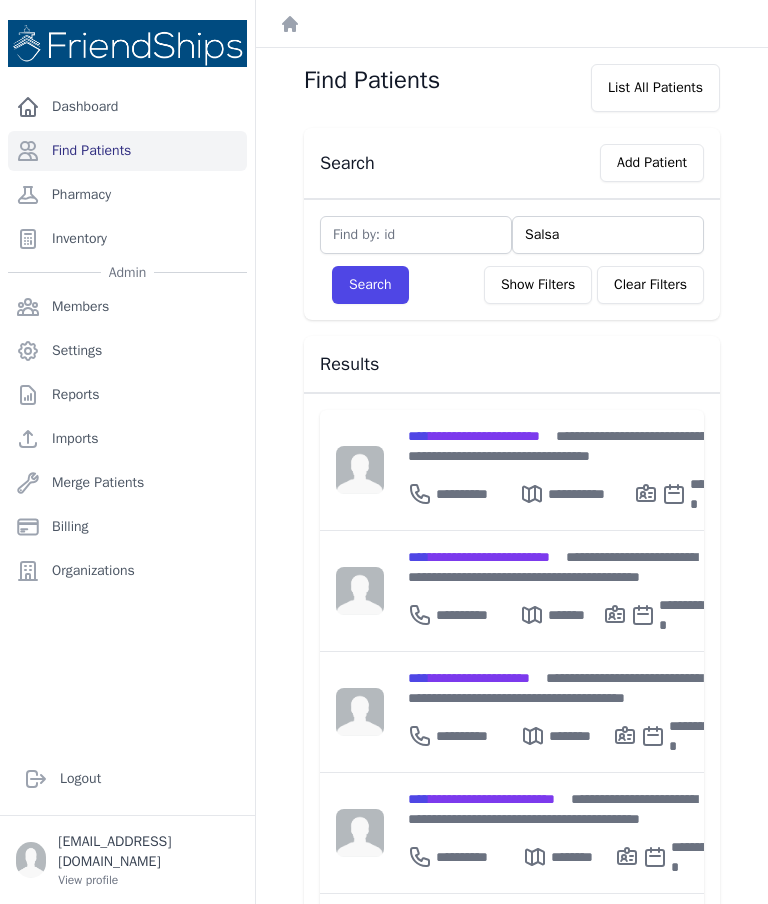 type on "Salsab" 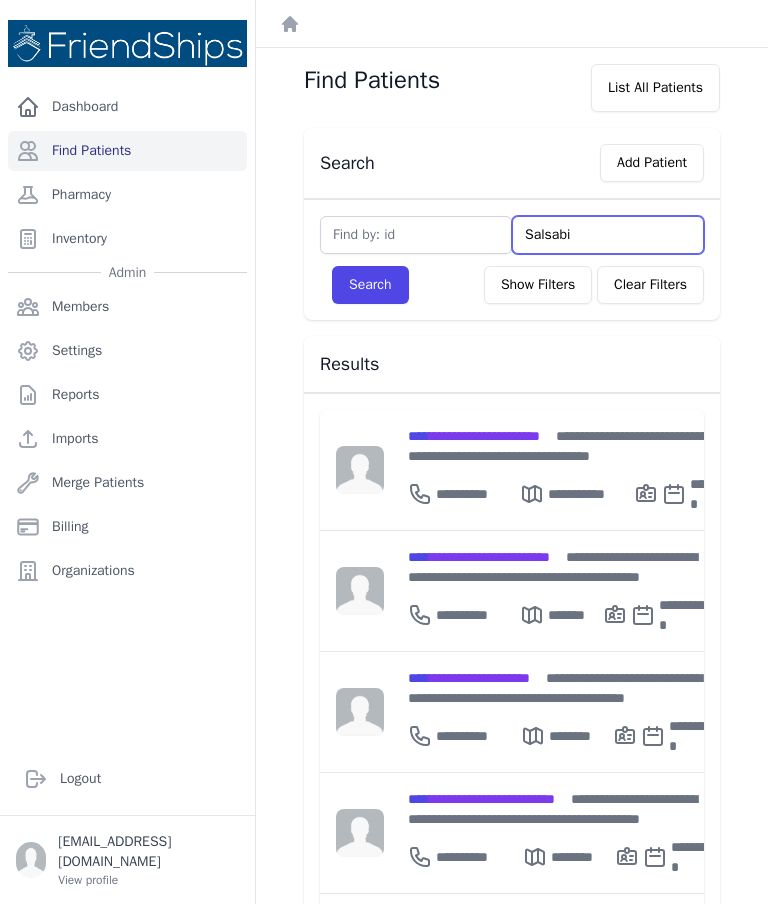 type on "Salsabil" 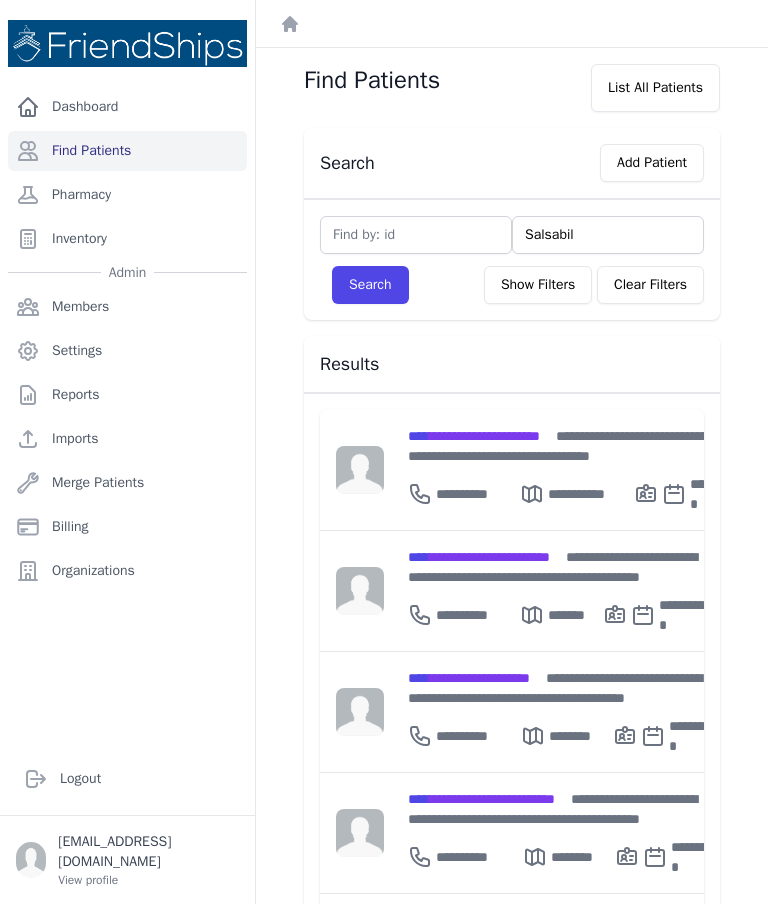 click on "Search" at bounding box center (370, 285) 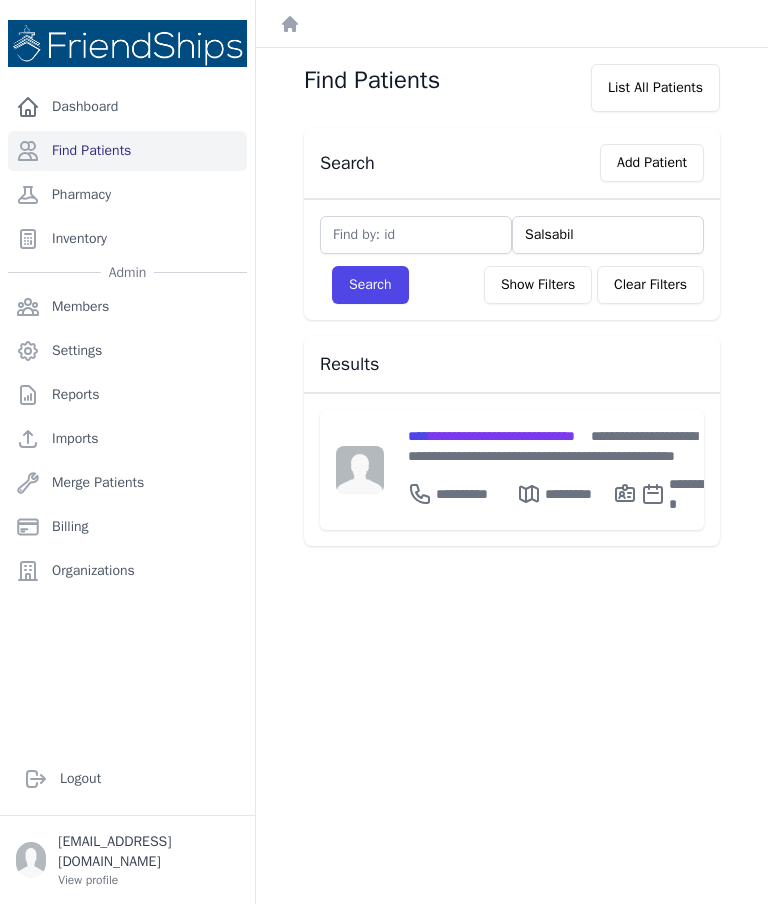 click on "**********" at bounding box center [564, 446] 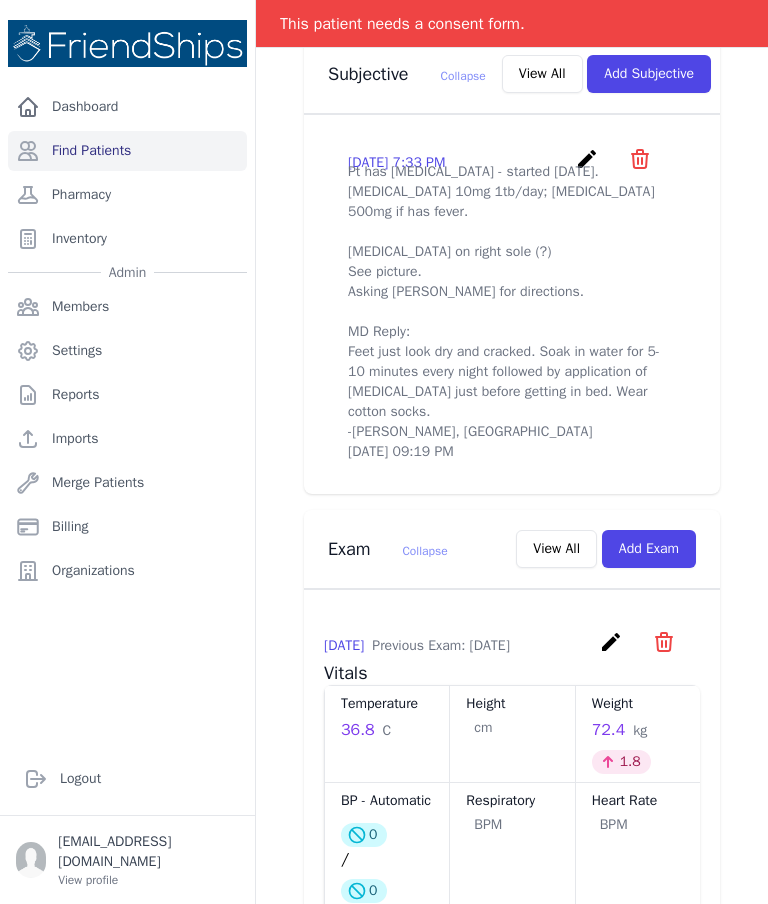 scroll, scrollTop: 765, scrollLeft: 0, axis: vertical 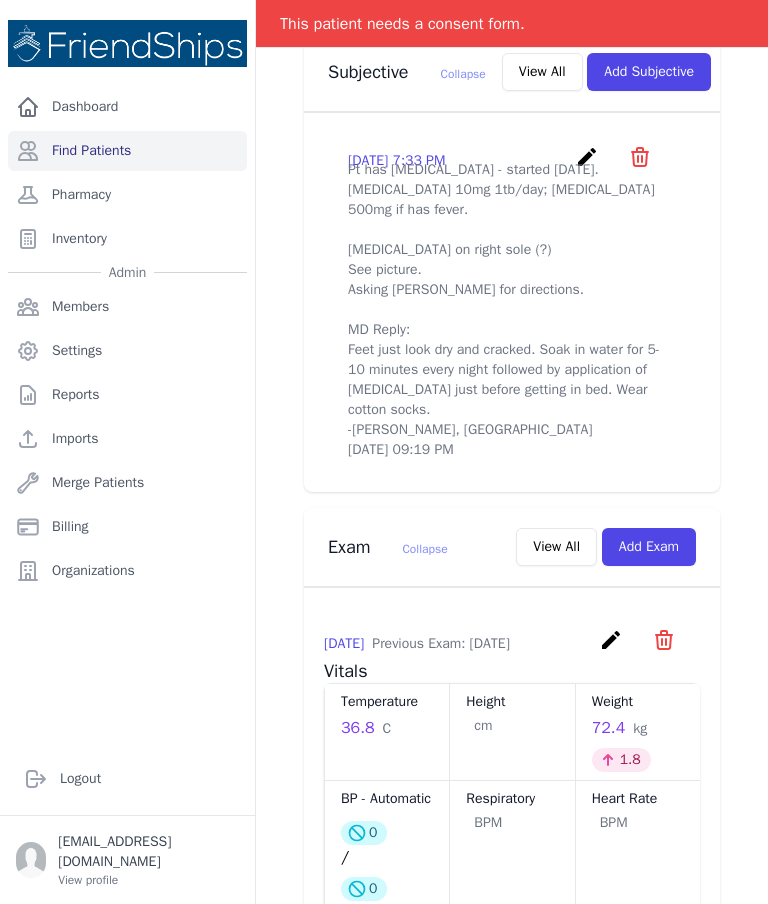 click on "Add Exam" at bounding box center [649, 547] 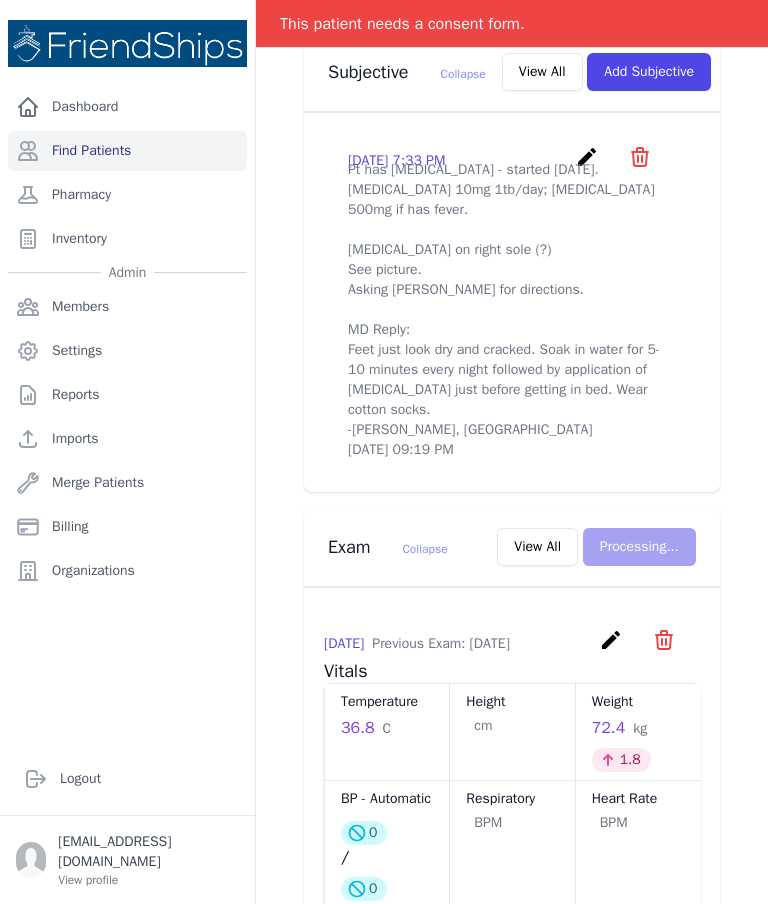 scroll, scrollTop: 0, scrollLeft: 0, axis: both 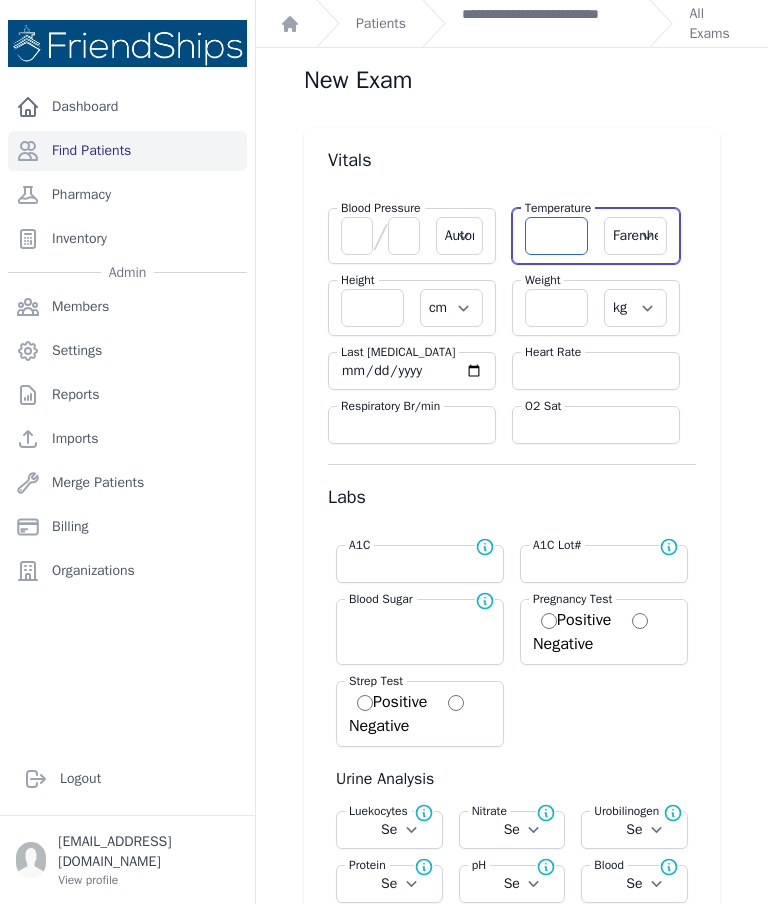 click at bounding box center (556, 236) 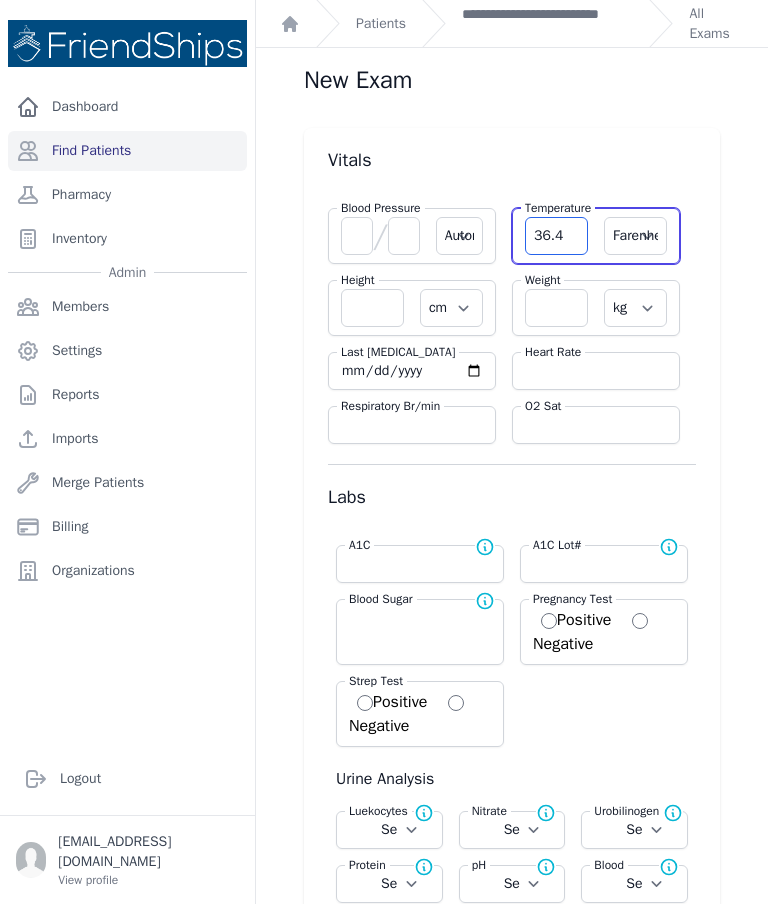 type on "36.4" 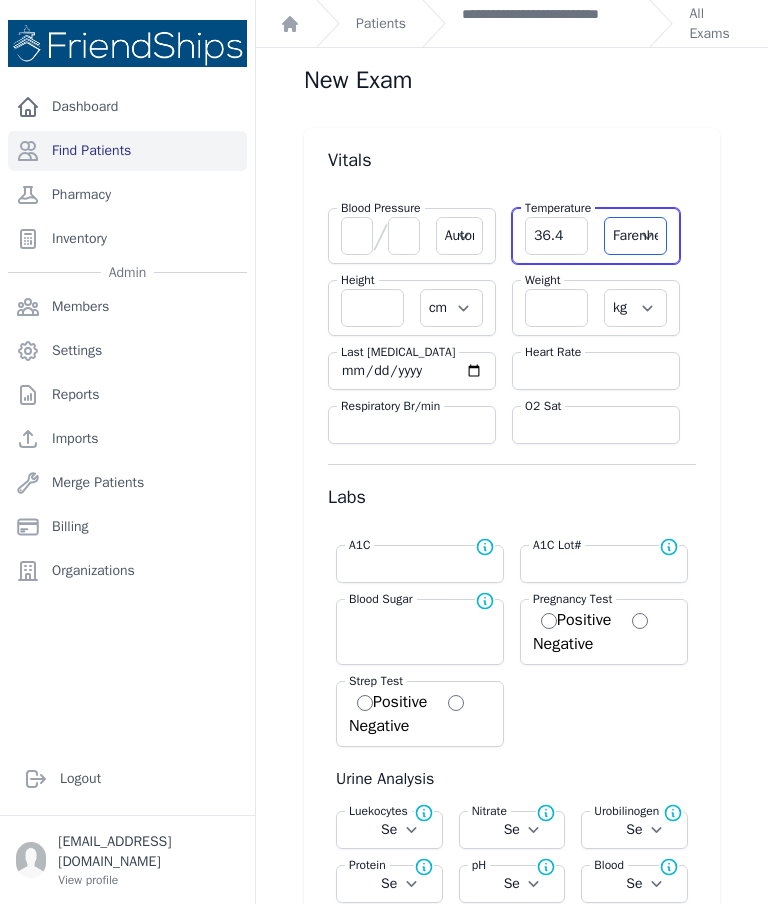 click on "Farenheit Celcius" at bounding box center (635, 236) 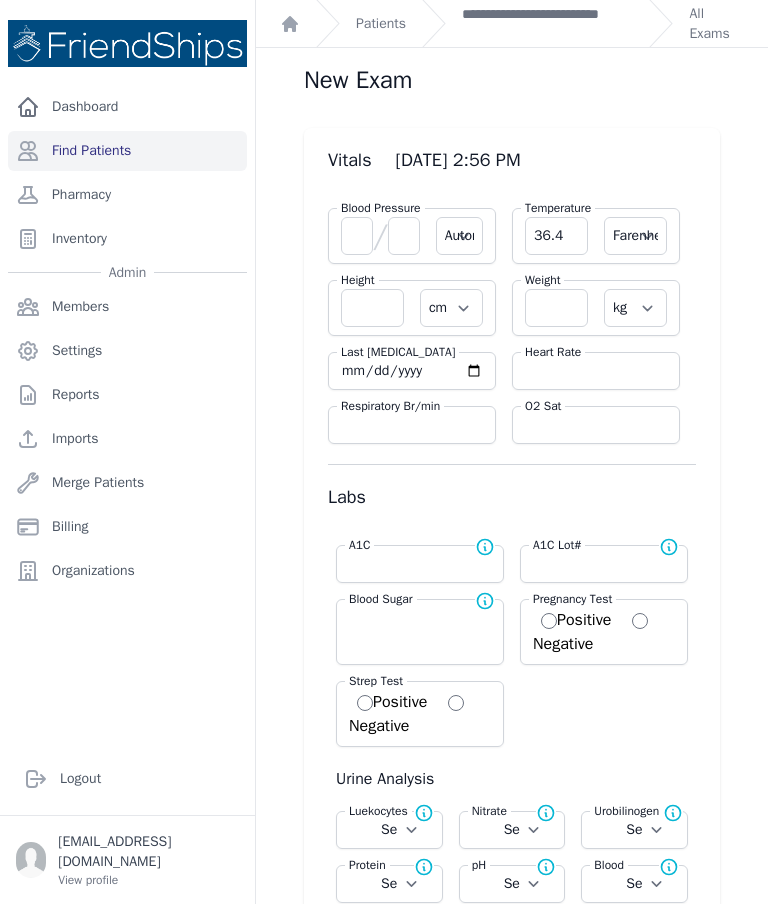 click on "Heart Rate
O2 Sat" at bounding box center [604, 390] 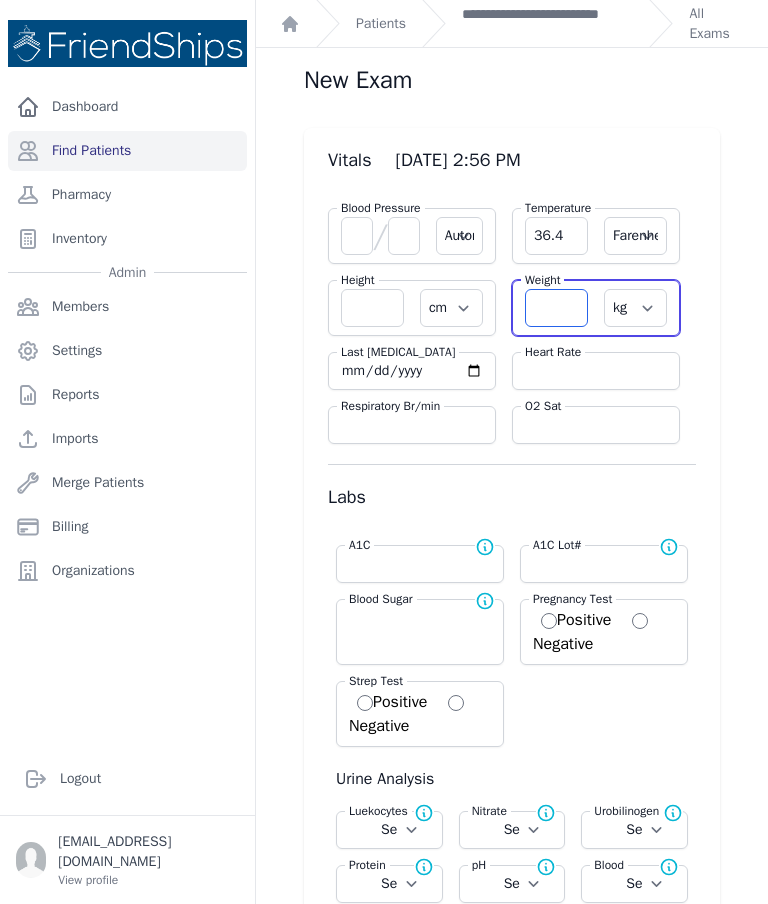 click at bounding box center (556, 308) 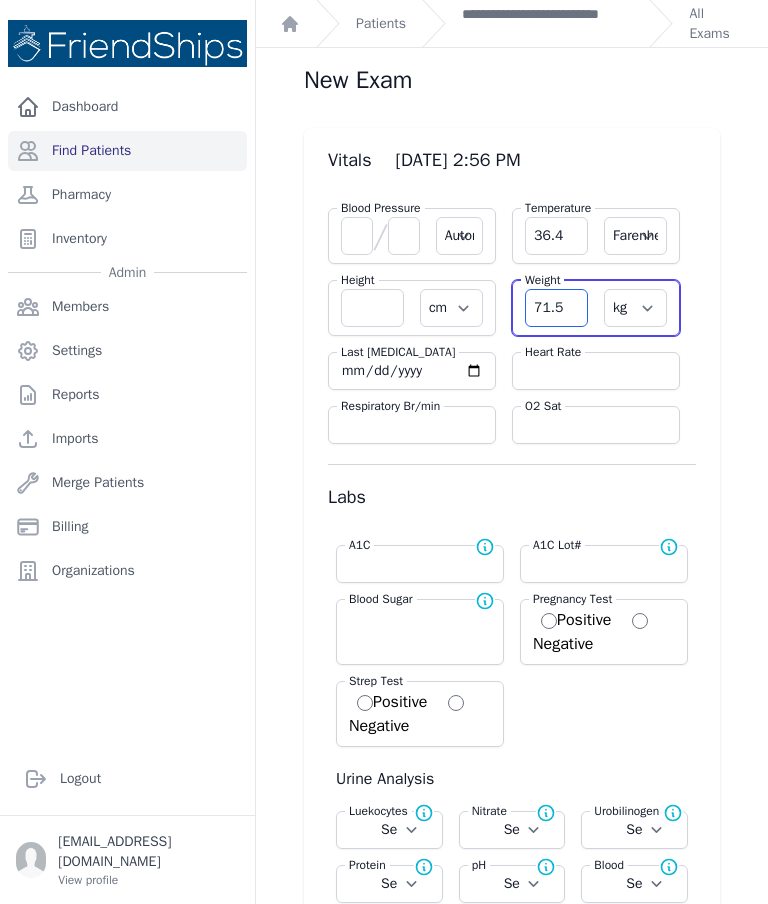 type on "71.5" 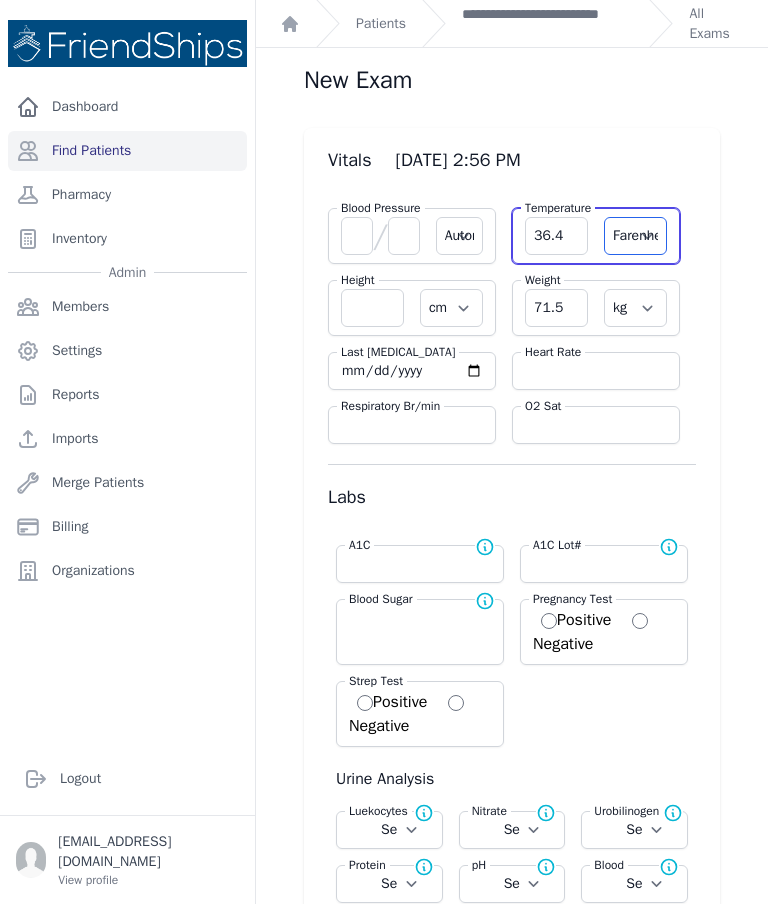 click on "Farenheit Celcius" at bounding box center (635, 236) 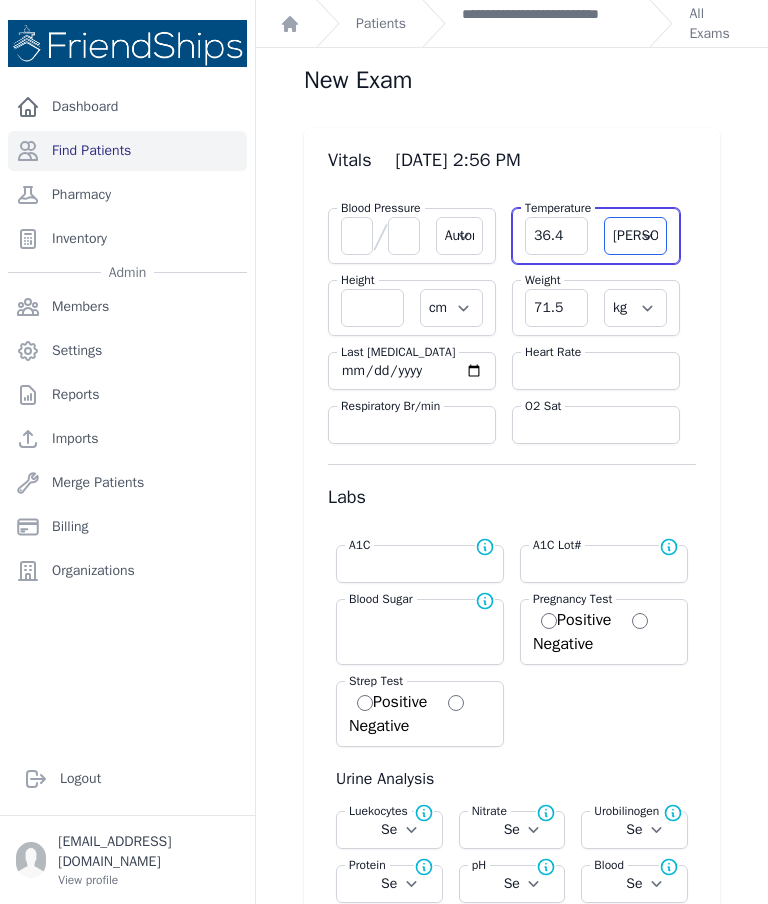 select on "Automatic" 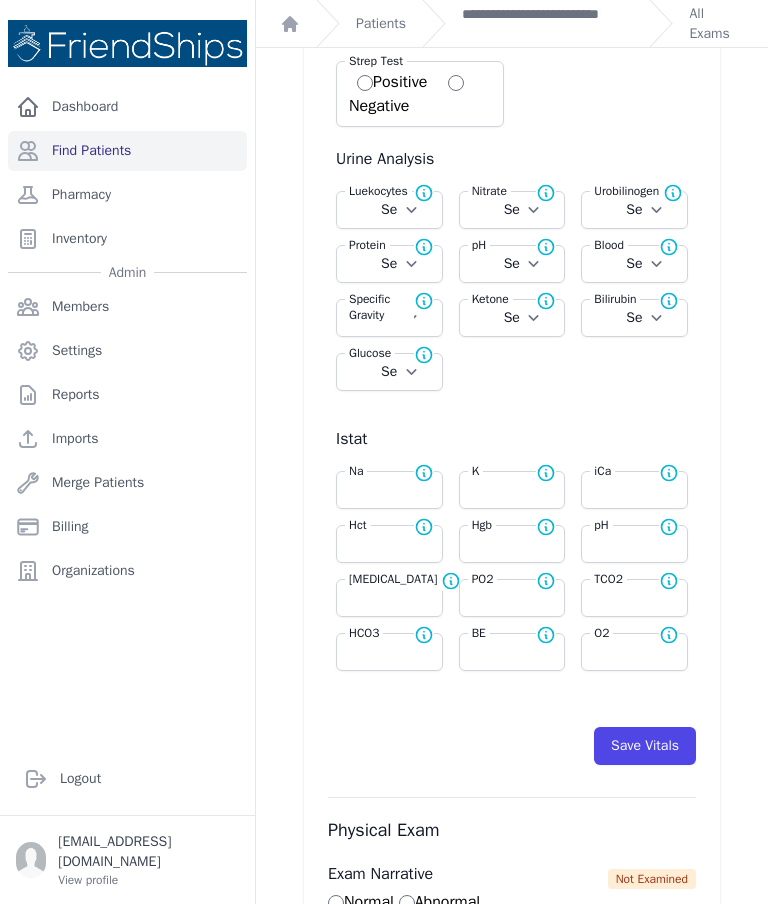 scroll, scrollTop: 620, scrollLeft: 0, axis: vertical 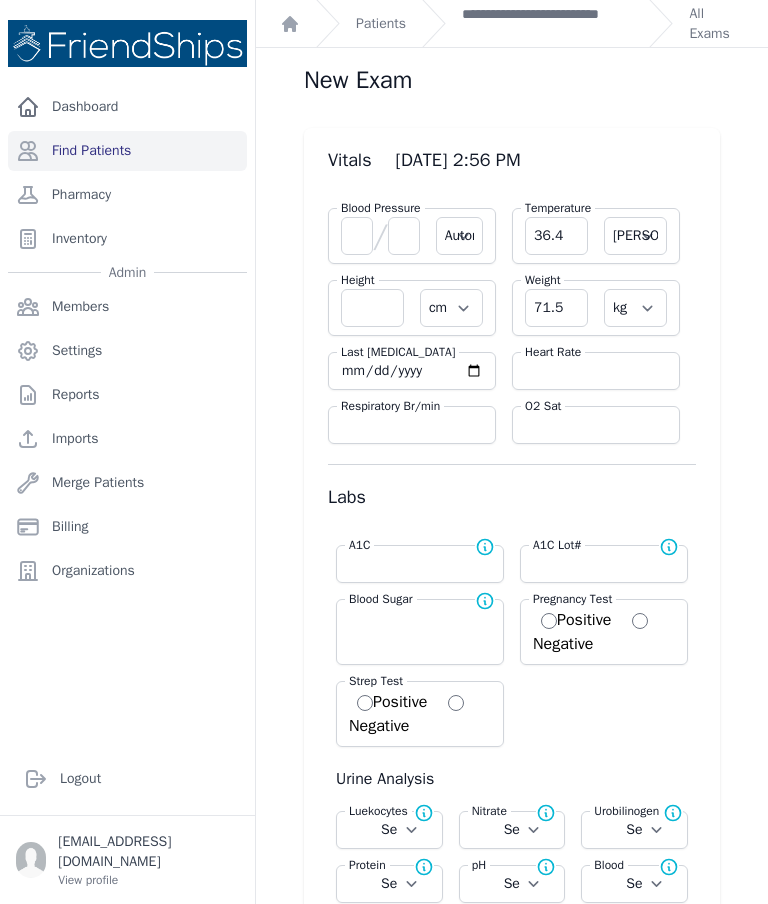 click on "**********" at bounding box center (547, 24) 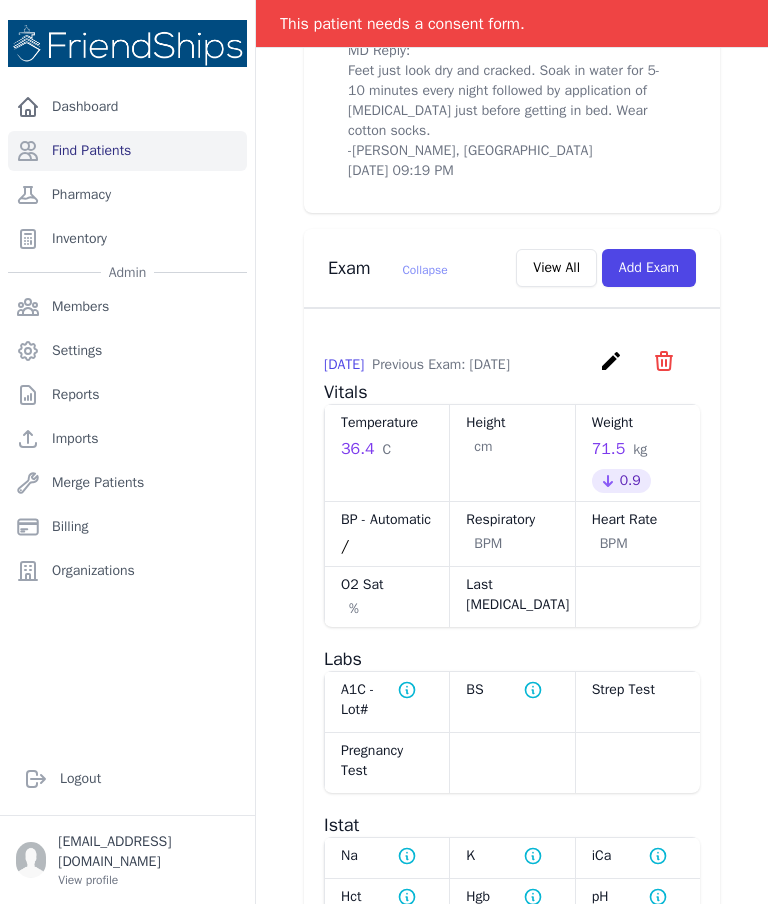 scroll, scrollTop: 1047, scrollLeft: 0, axis: vertical 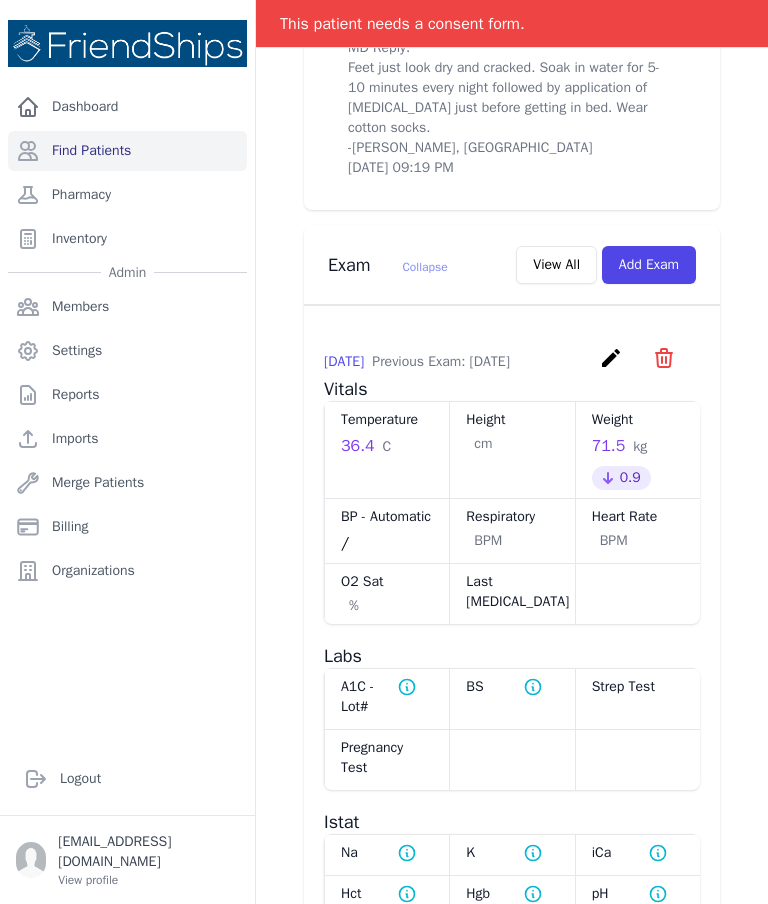 click on "create" at bounding box center [611, 358] 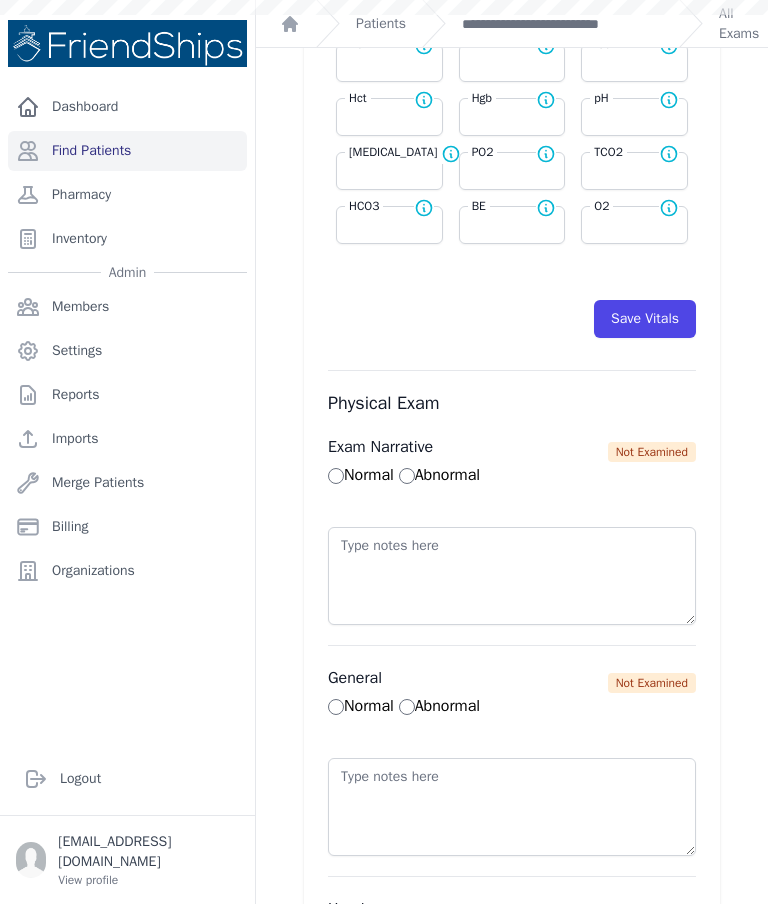 scroll, scrollTop: 0, scrollLeft: 0, axis: both 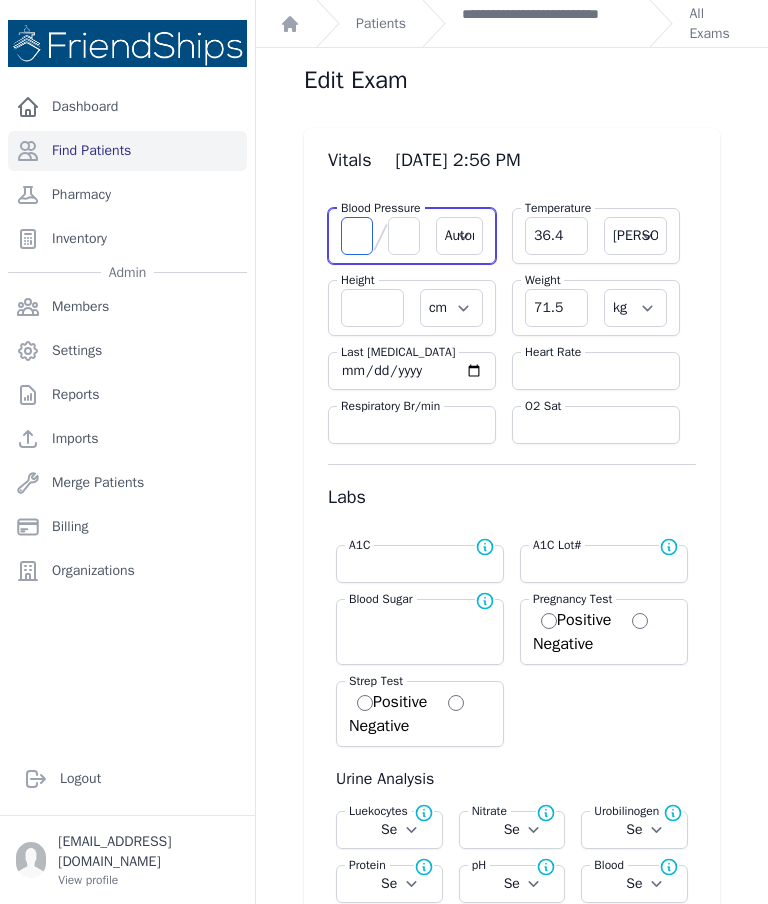 click at bounding box center (357, 236) 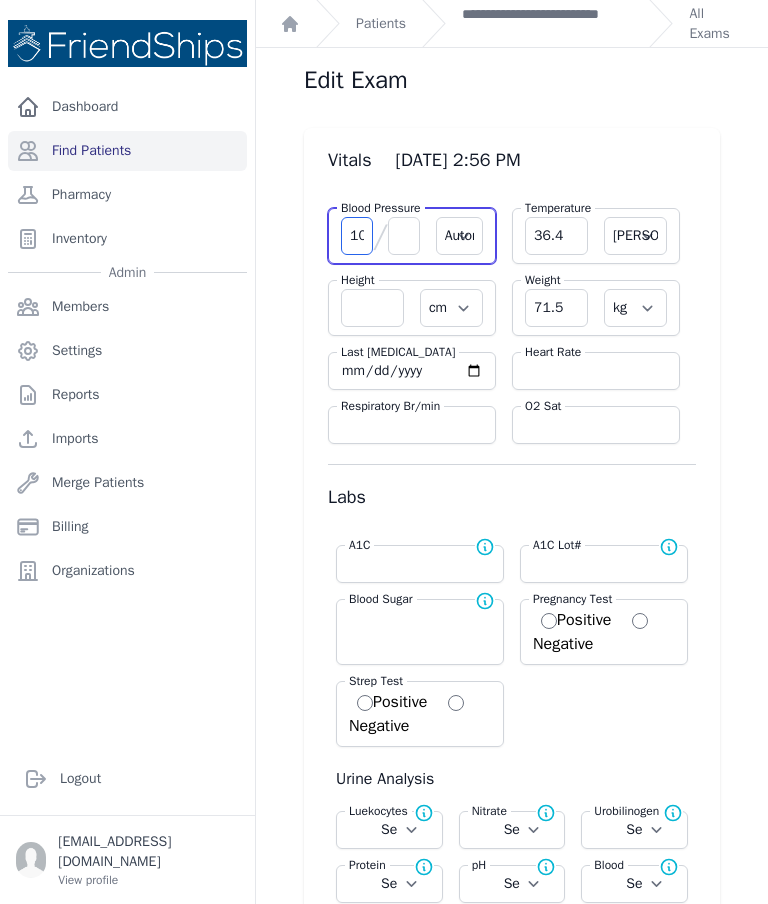 type on "109" 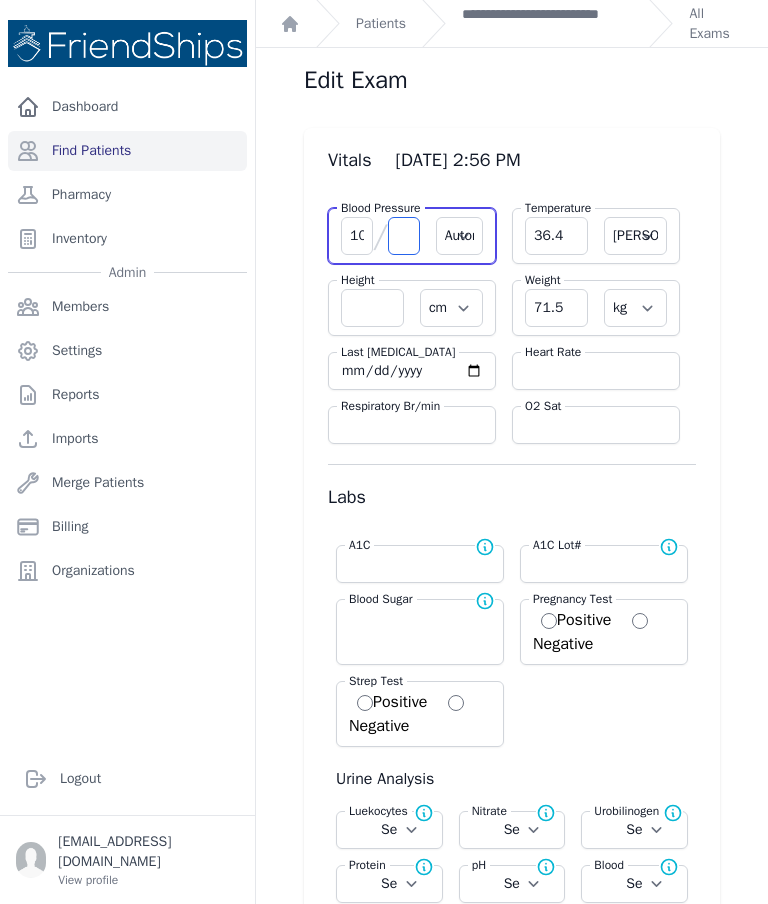 click at bounding box center (404, 236) 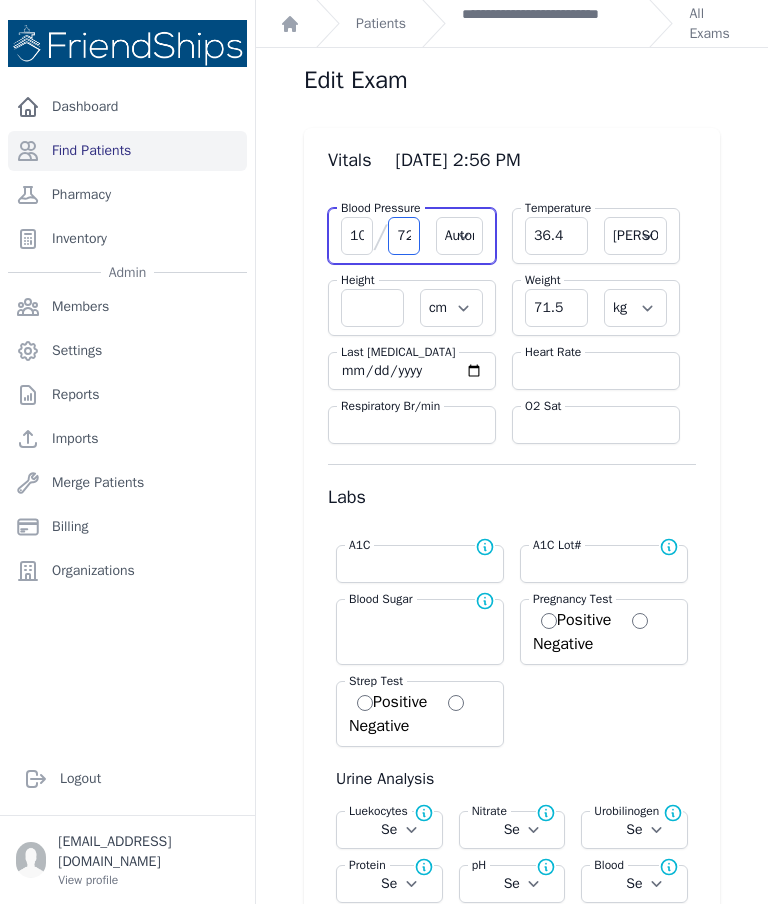type on "72" 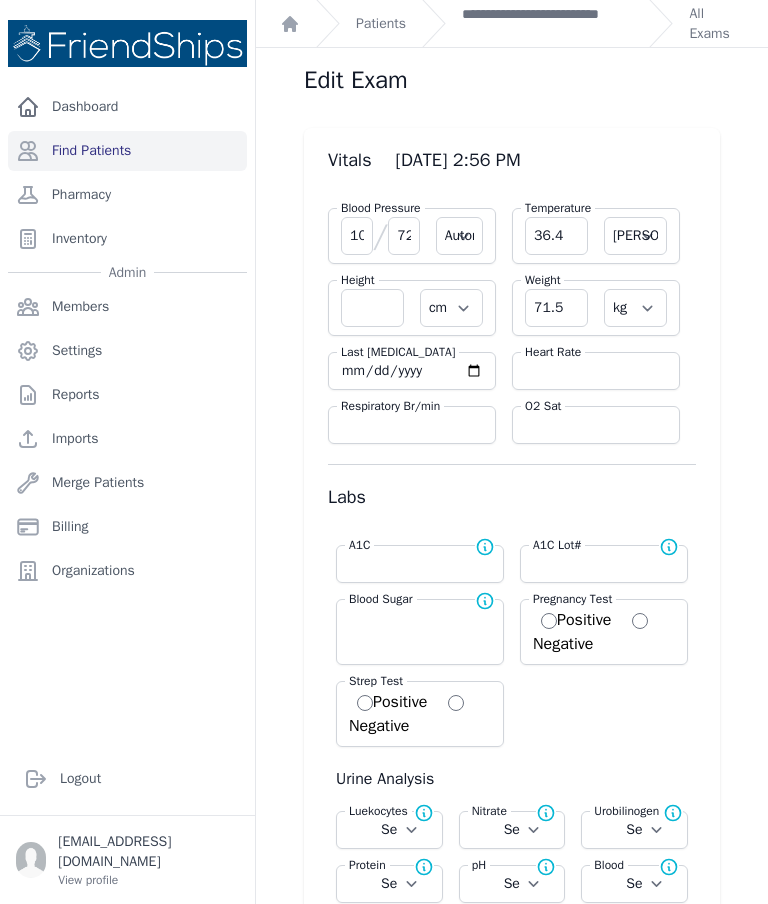 click at bounding box center [596, 371] 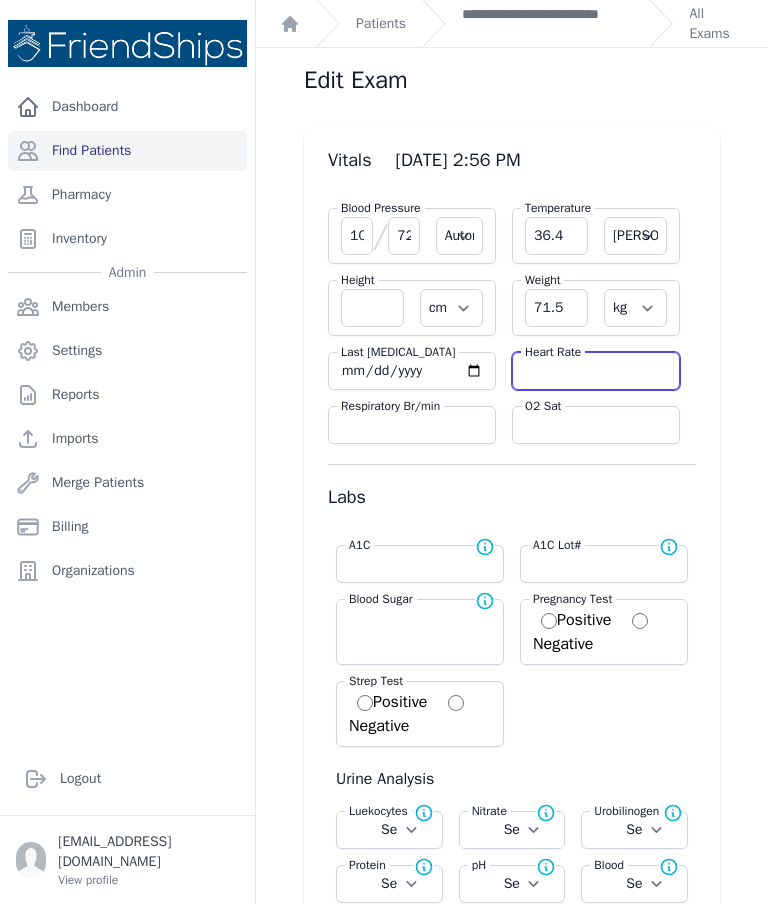 select on "Automatic" 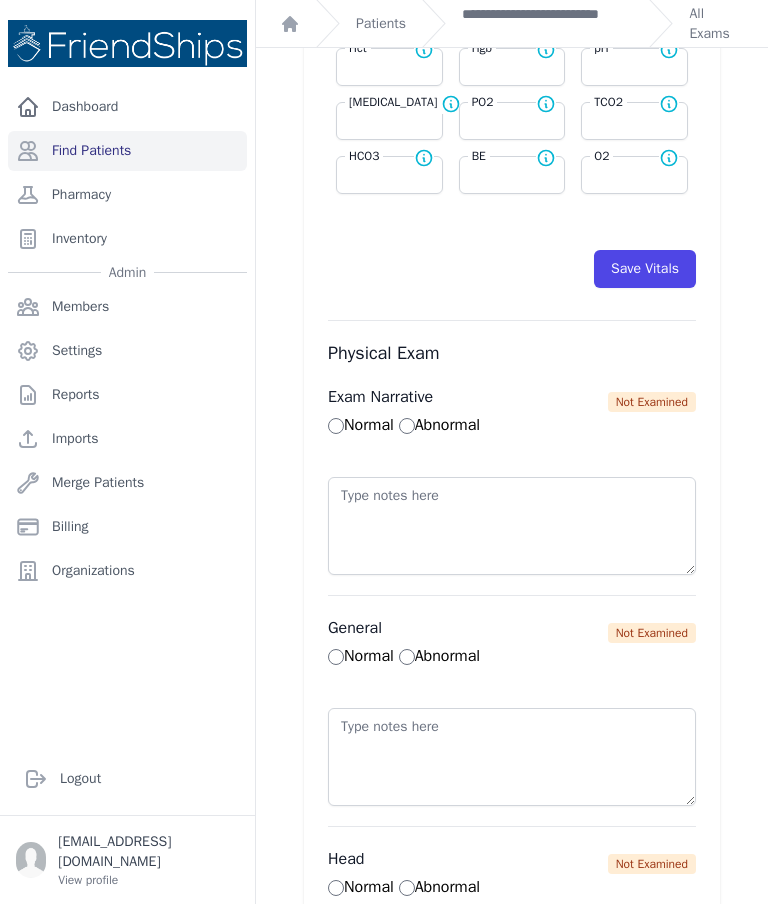 scroll, scrollTop: 1075, scrollLeft: 0, axis: vertical 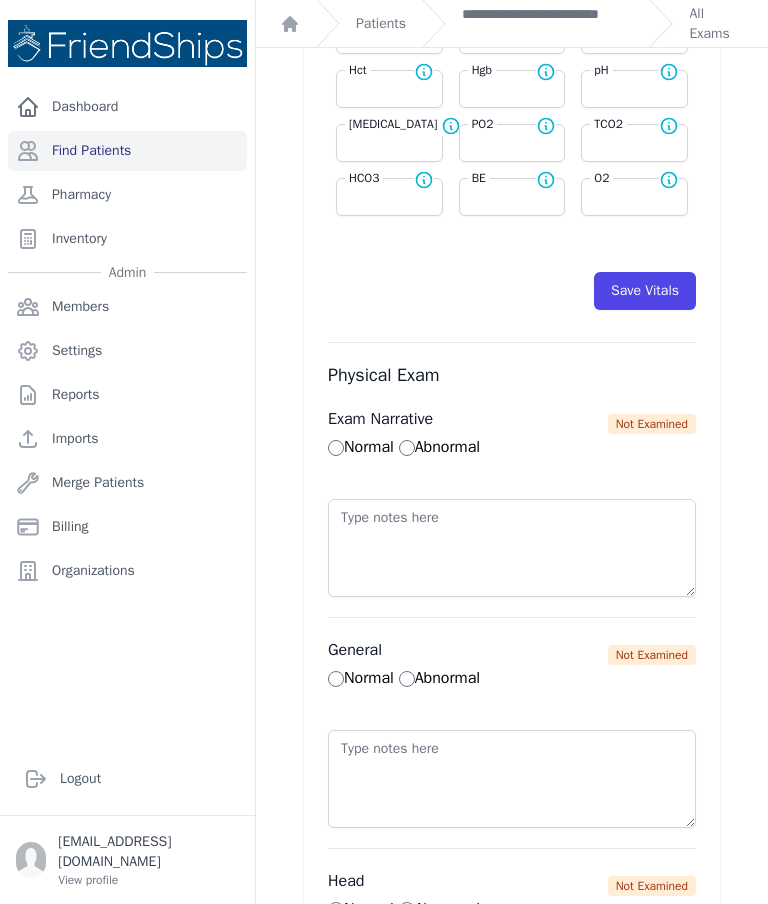 type on "130" 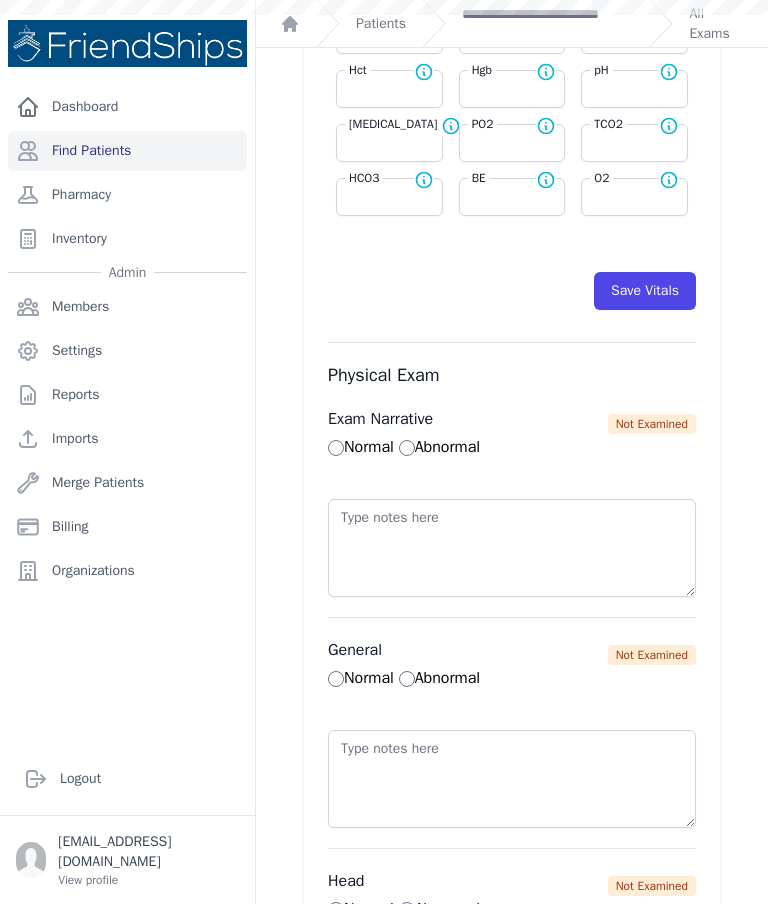 select on "Automatic" 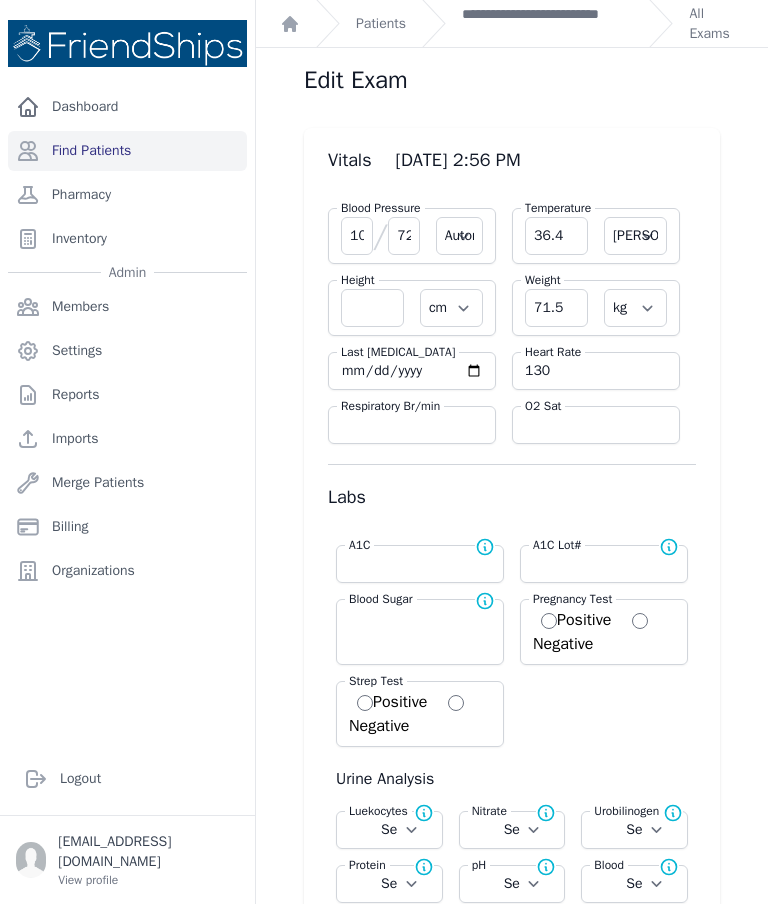 scroll, scrollTop: 0, scrollLeft: 0, axis: both 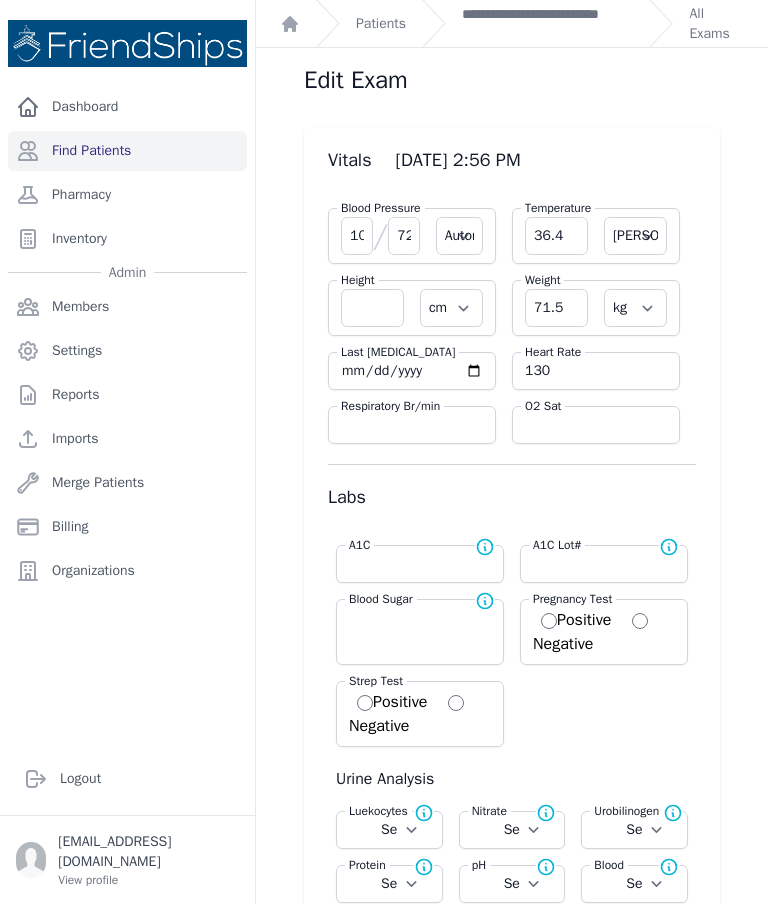 click on "**********" at bounding box center (547, 24) 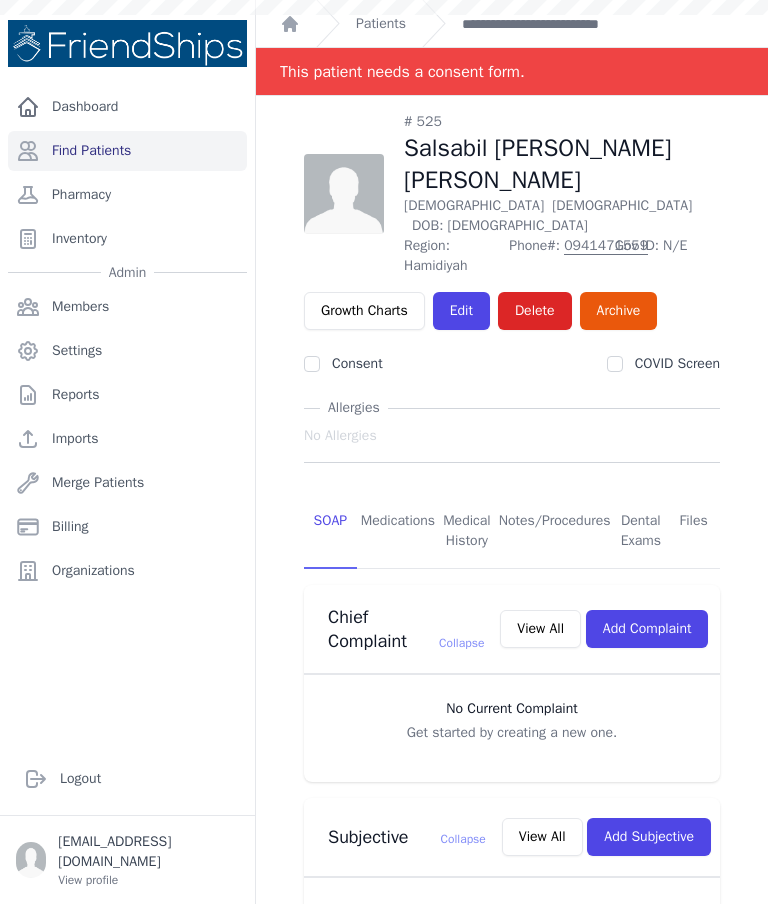 click on "Patients" at bounding box center [381, 24] 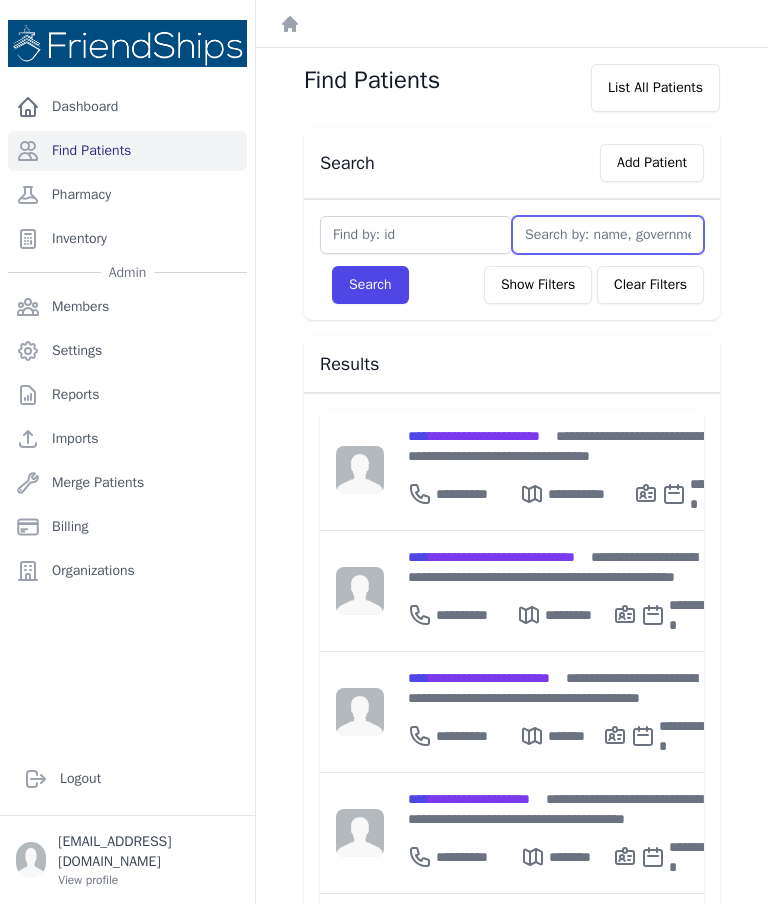 click at bounding box center [608, 235] 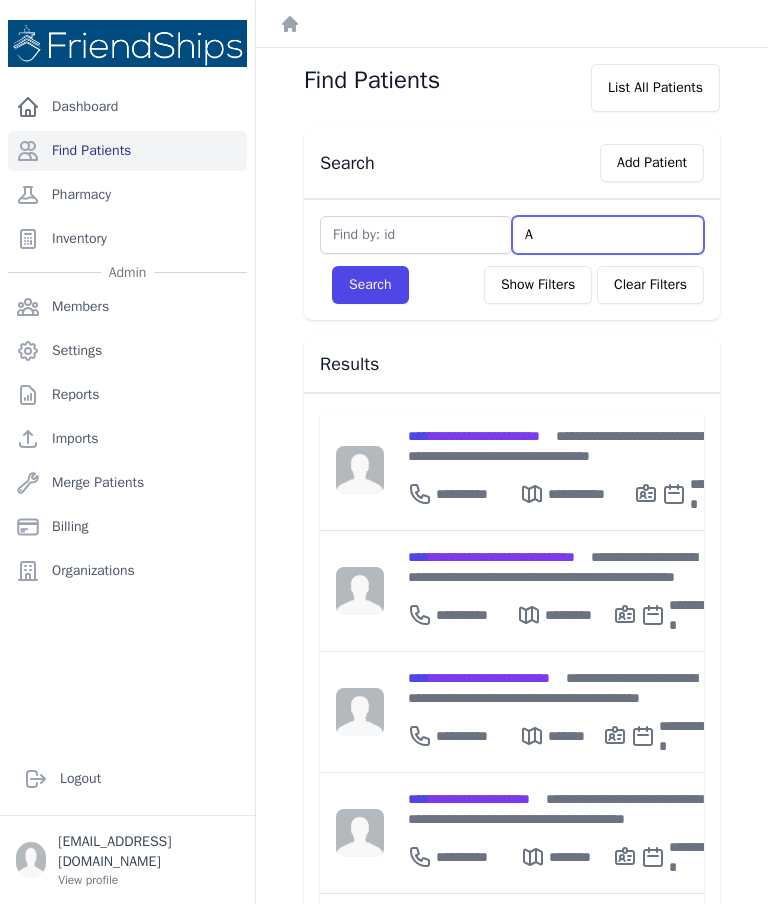 type on "Ai" 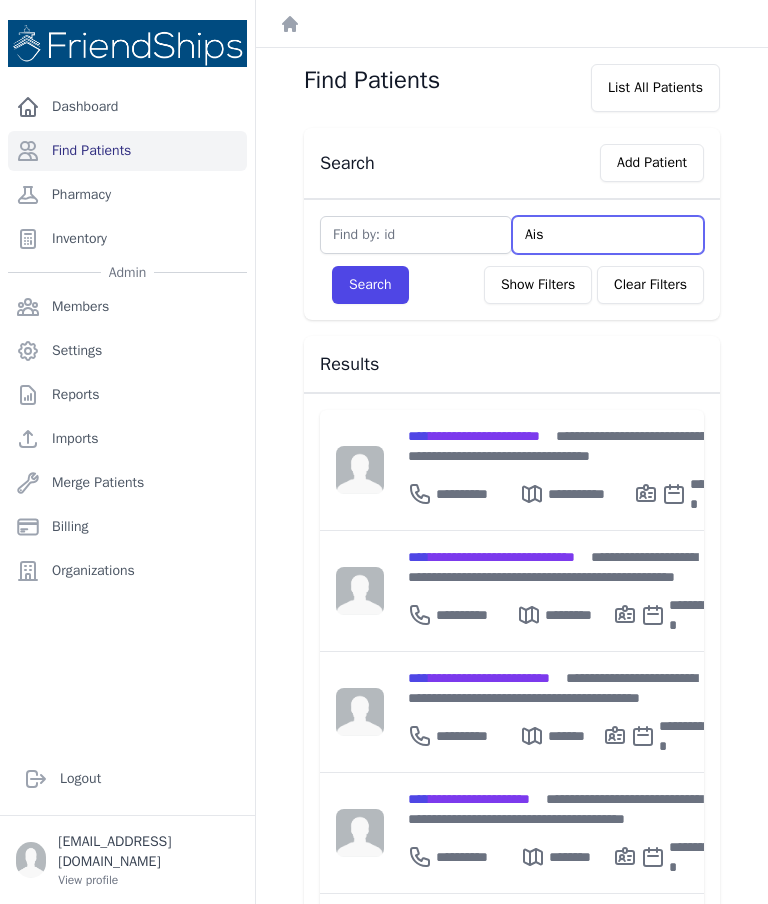 type on "Aish" 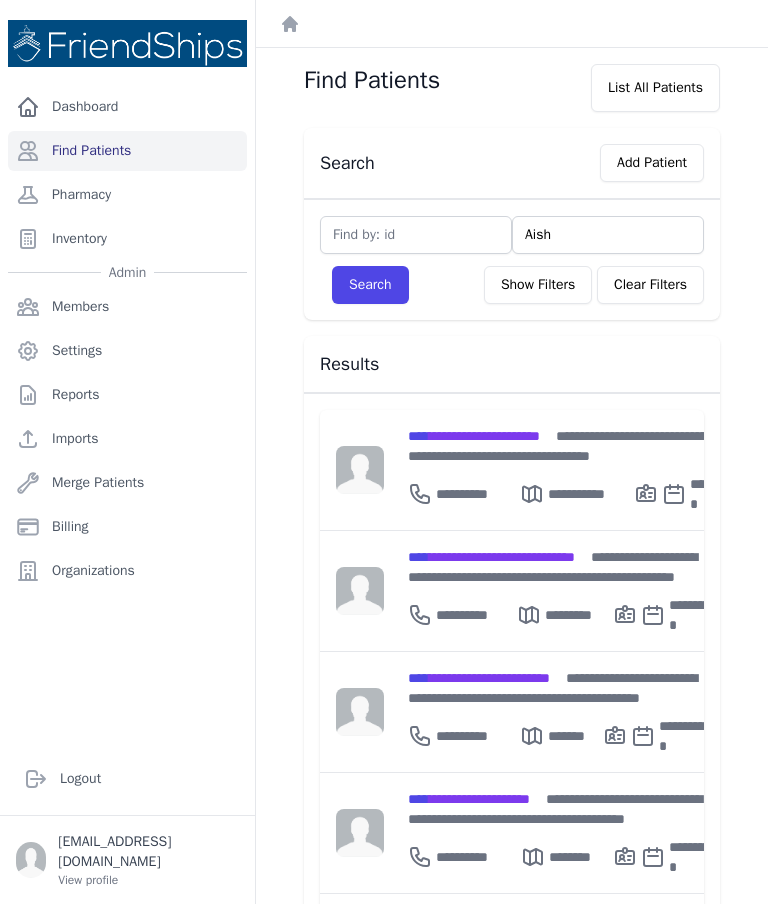 type on "Aisha" 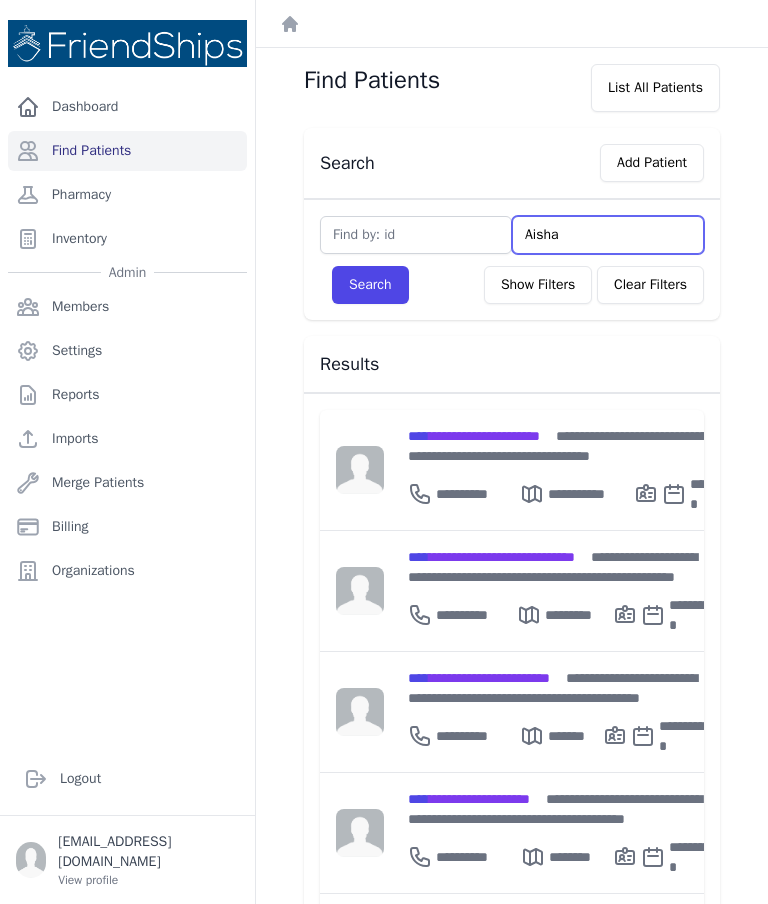 click on "Search" at bounding box center [370, 285] 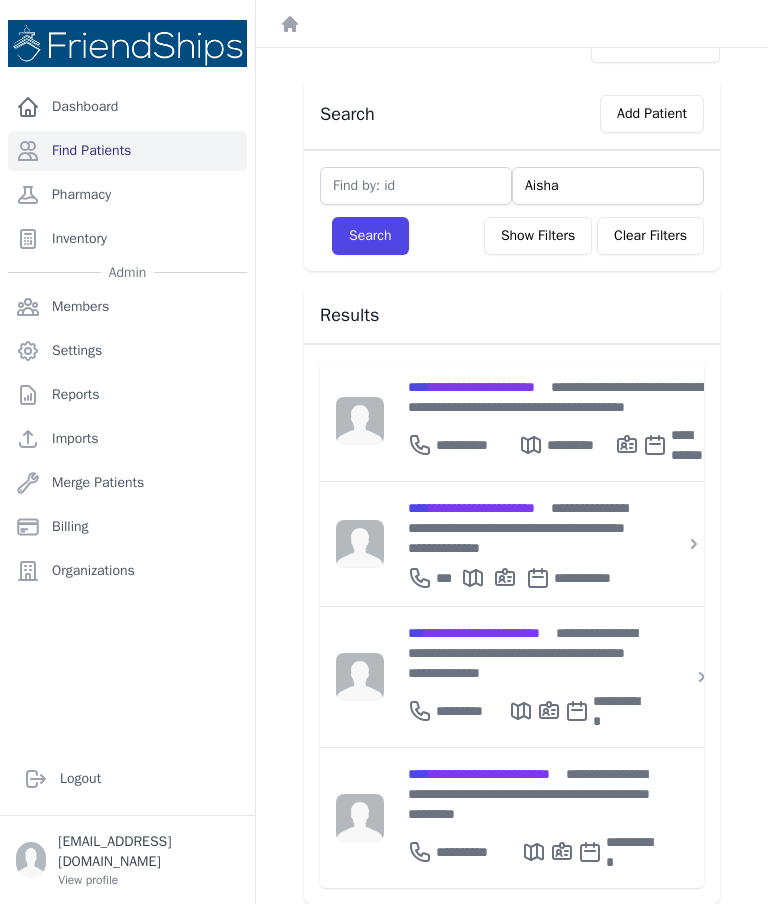 scroll, scrollTop: 48, scrollLeft: 0, axis: vertical 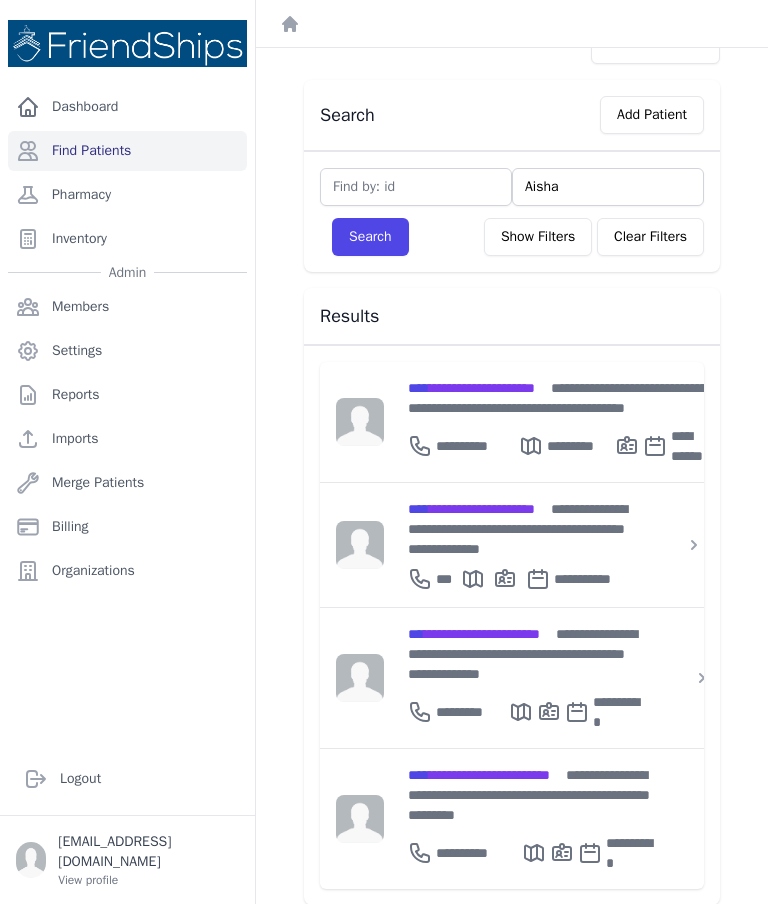 click on "**********" at bounding box center (474, 634) 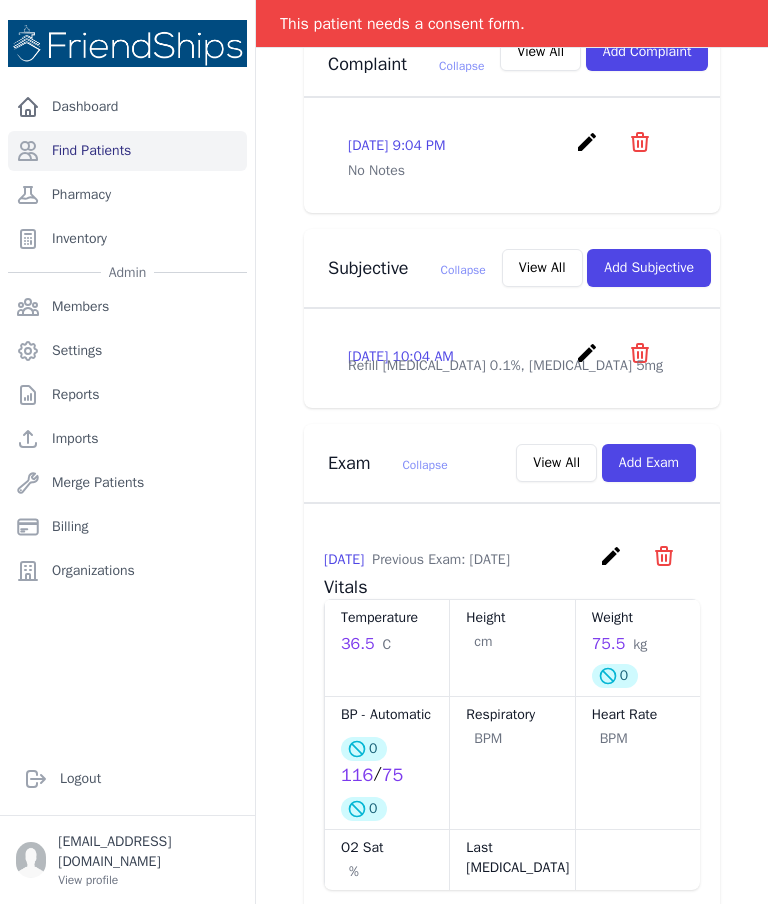 scroll, scrollTop: 649, scrollLeft: 0, axis: vertical 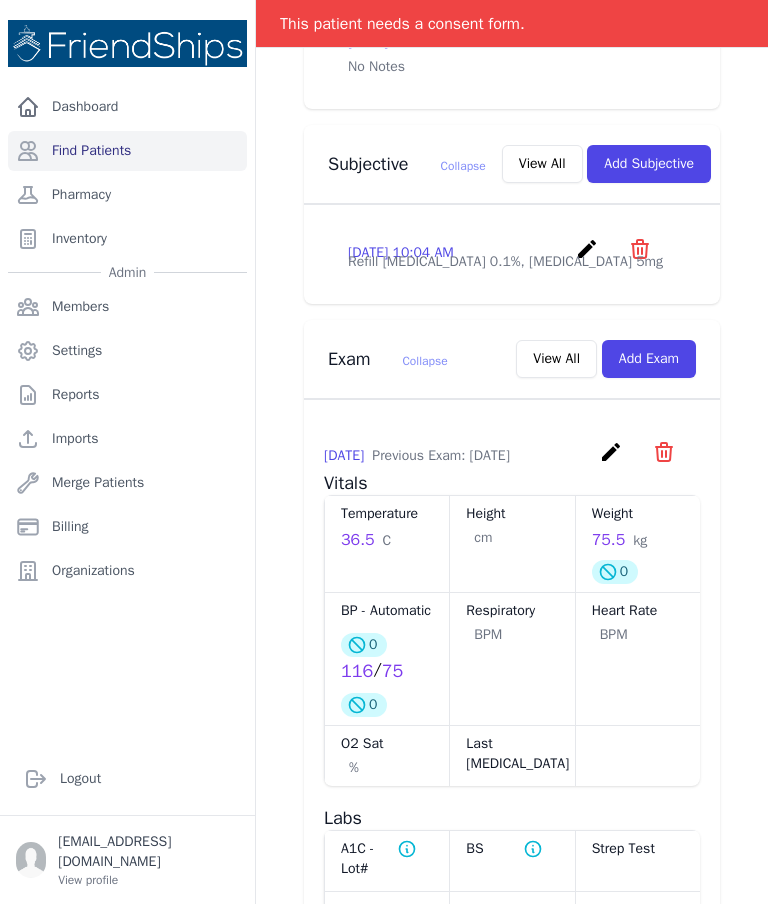 click on "Add Exam" at bounding box center (649, 359) 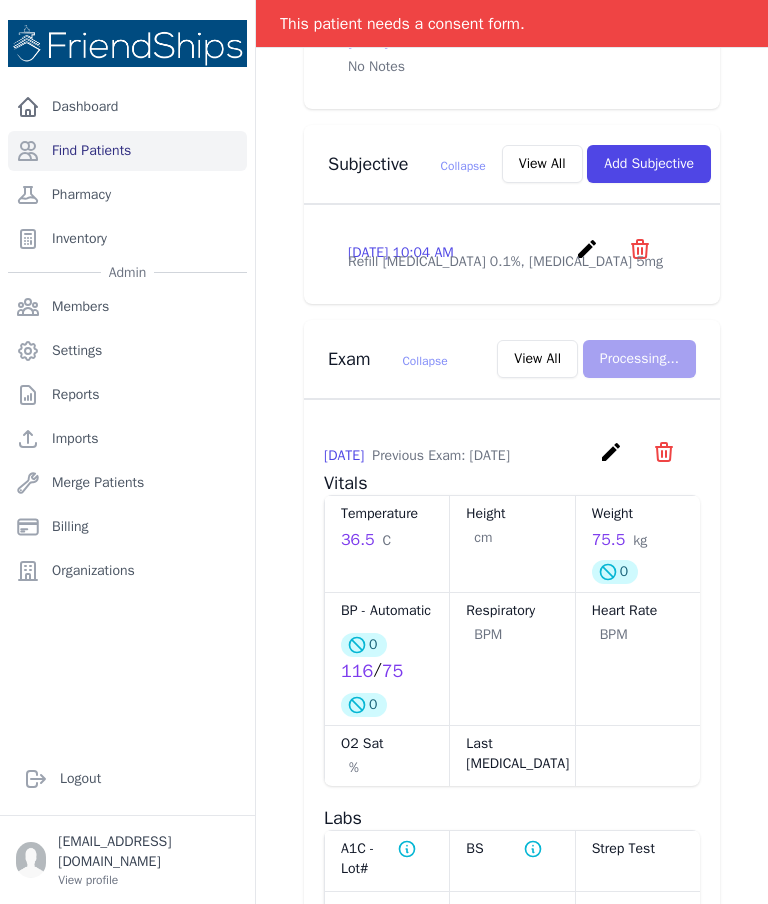scroll, scrollTop: 0, scrollLeft: 0, axis: both 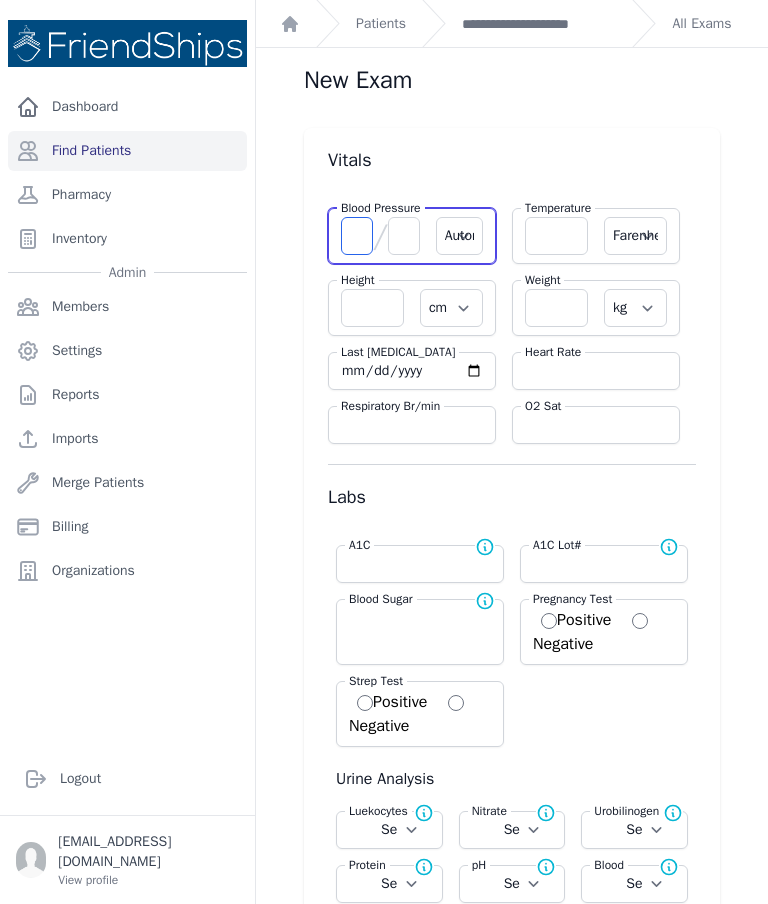 click at bounding box center (357, 236) 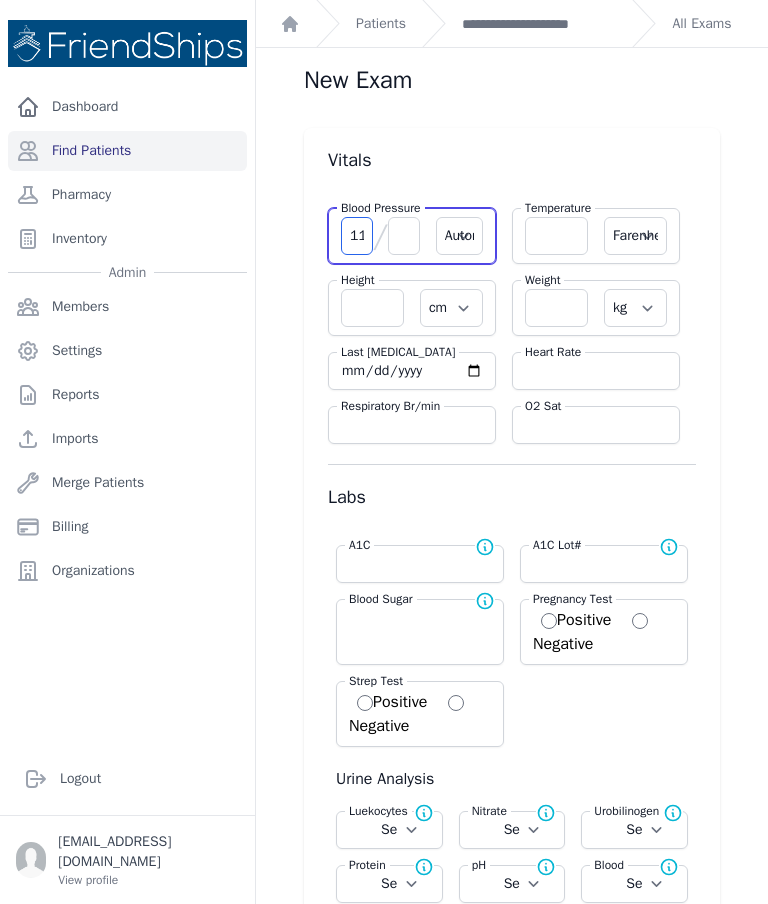 type on "111" 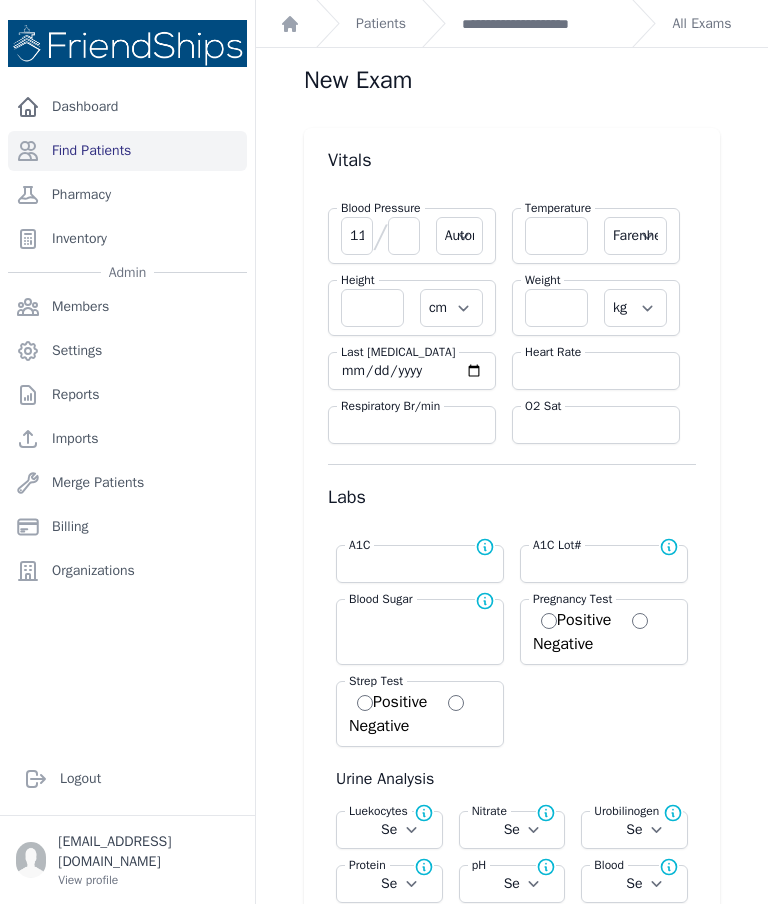 click at bounding box center [404, 236] 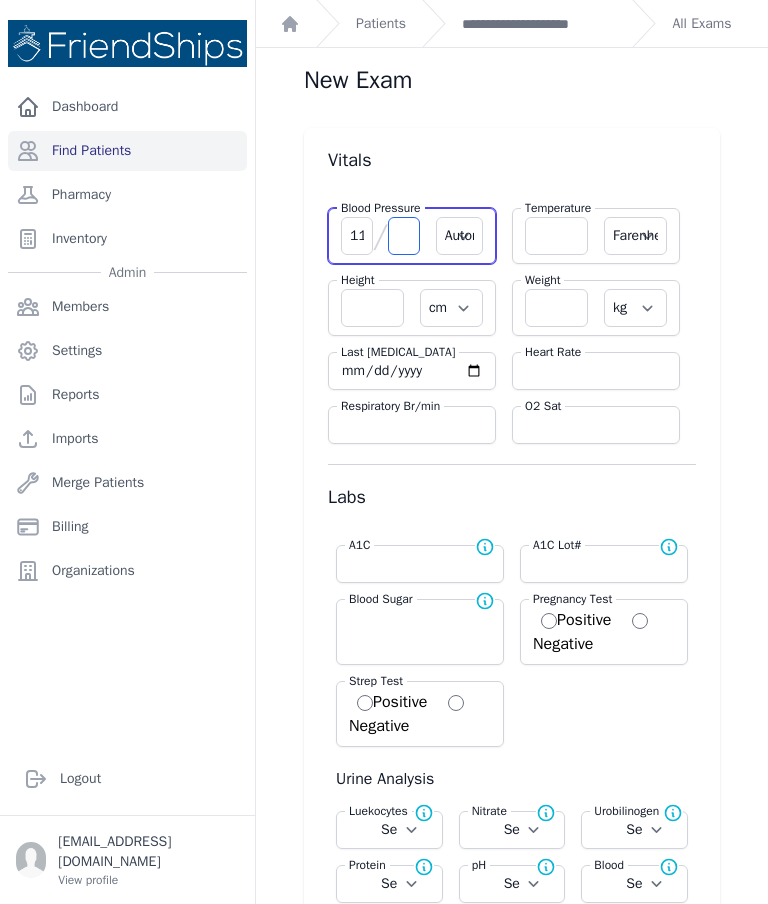 select on "Automatic" 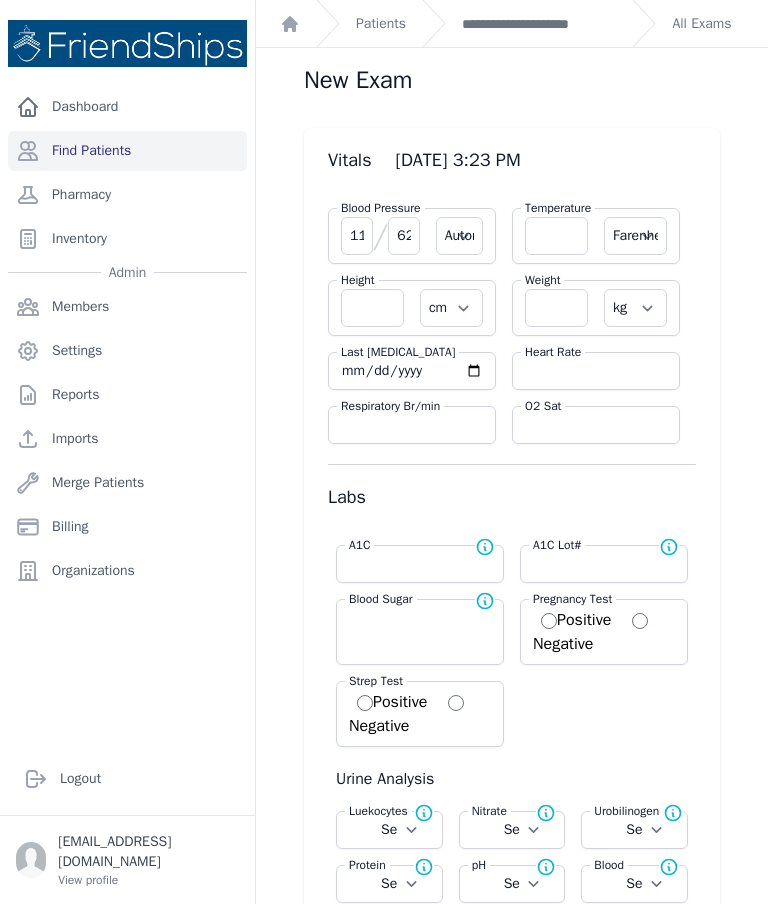 type on "62" 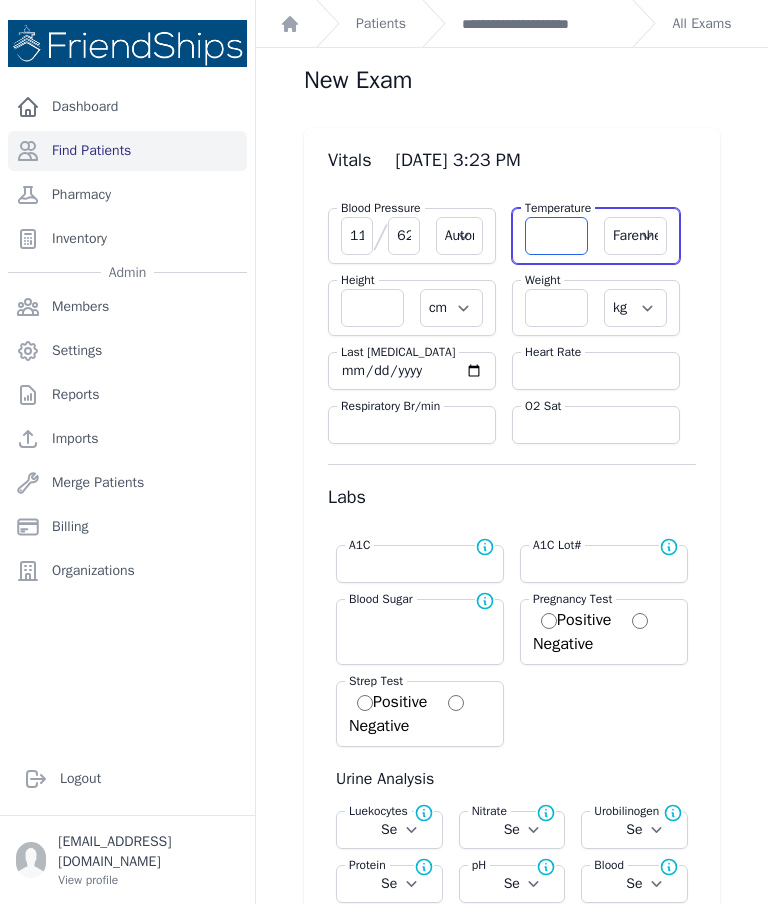 select on "Automatic" 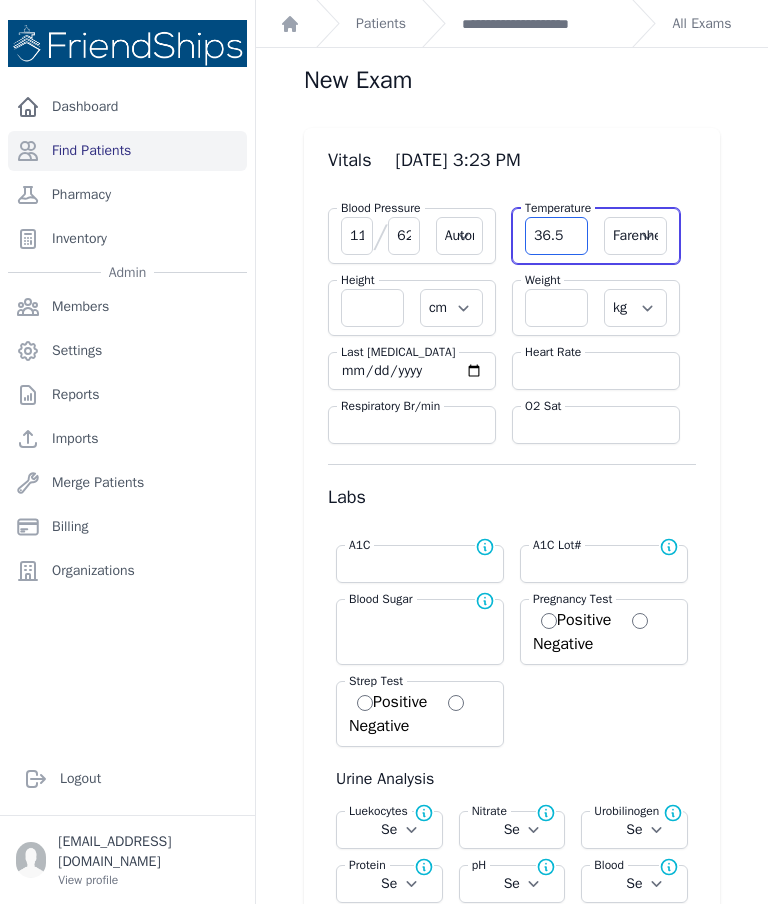 type on "36.5" 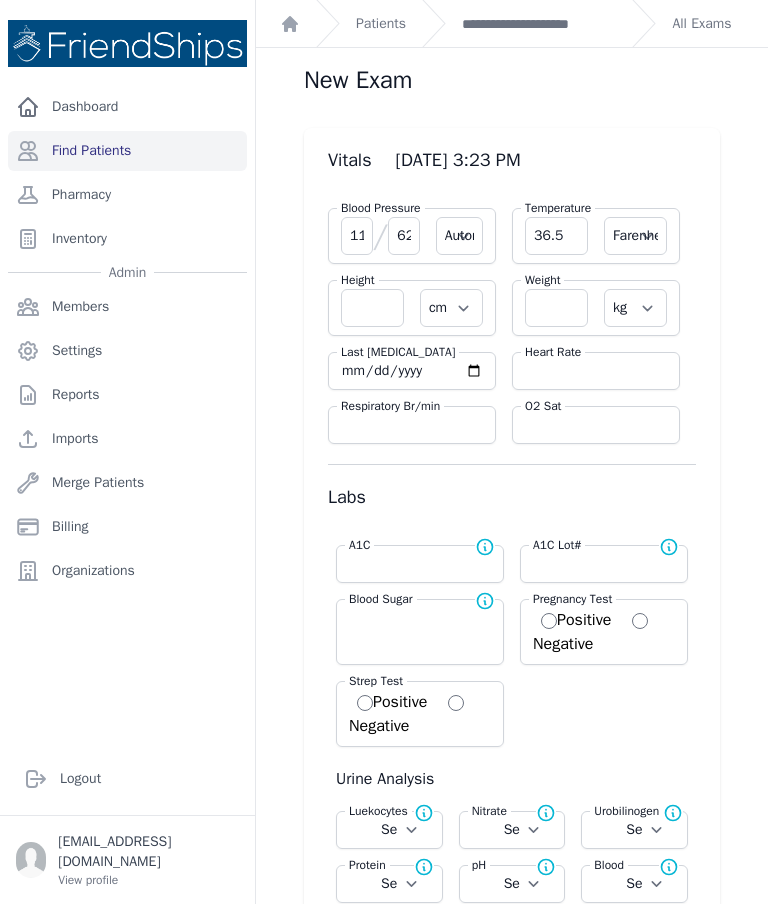 click on "Farenheit Celcius" at bounding box center [635, 236] 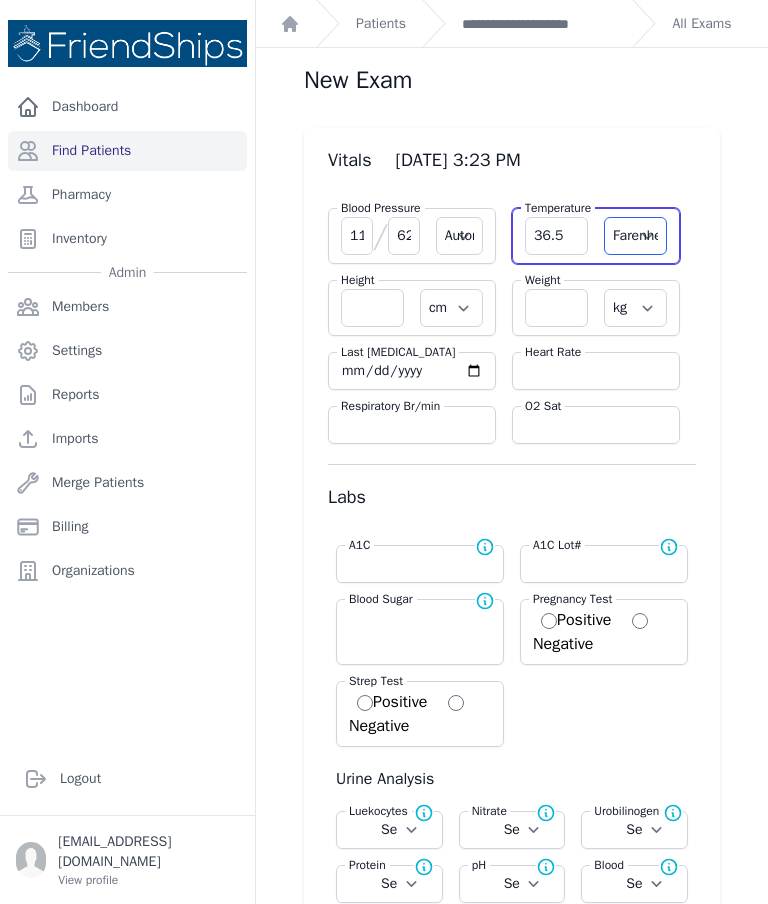 select on "Automatic" 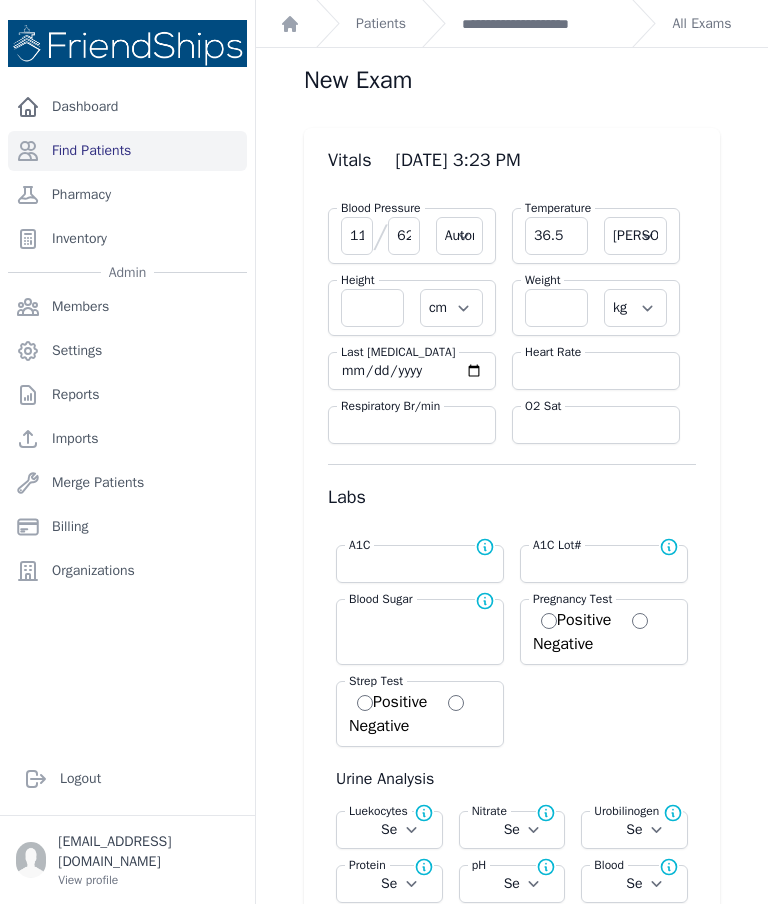 click at bounding box center [556, 308] 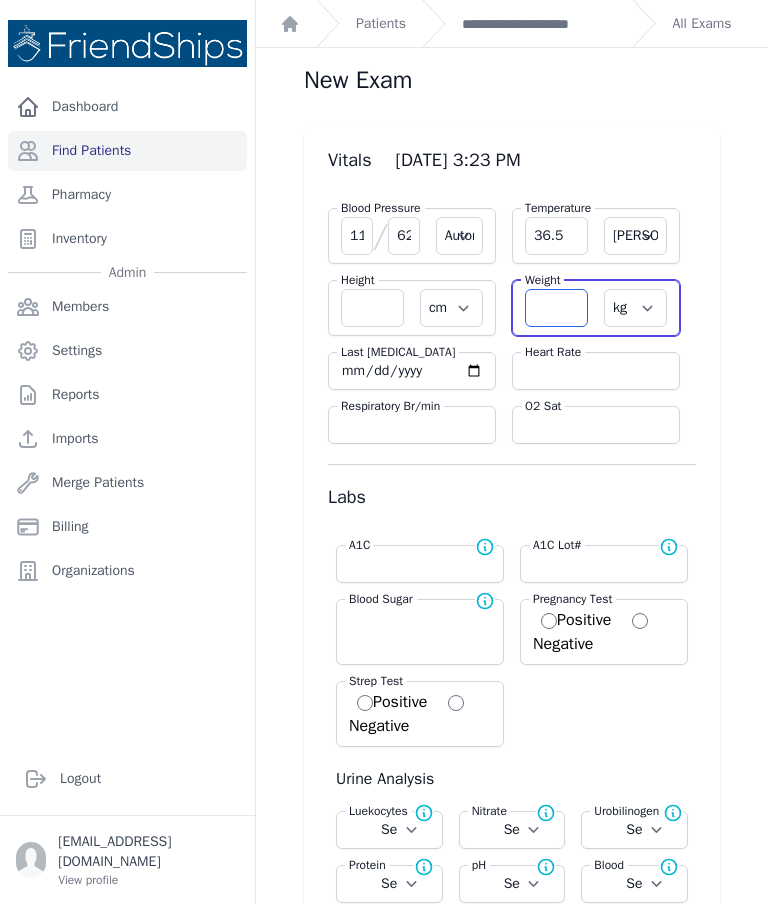 select on "Automatic" 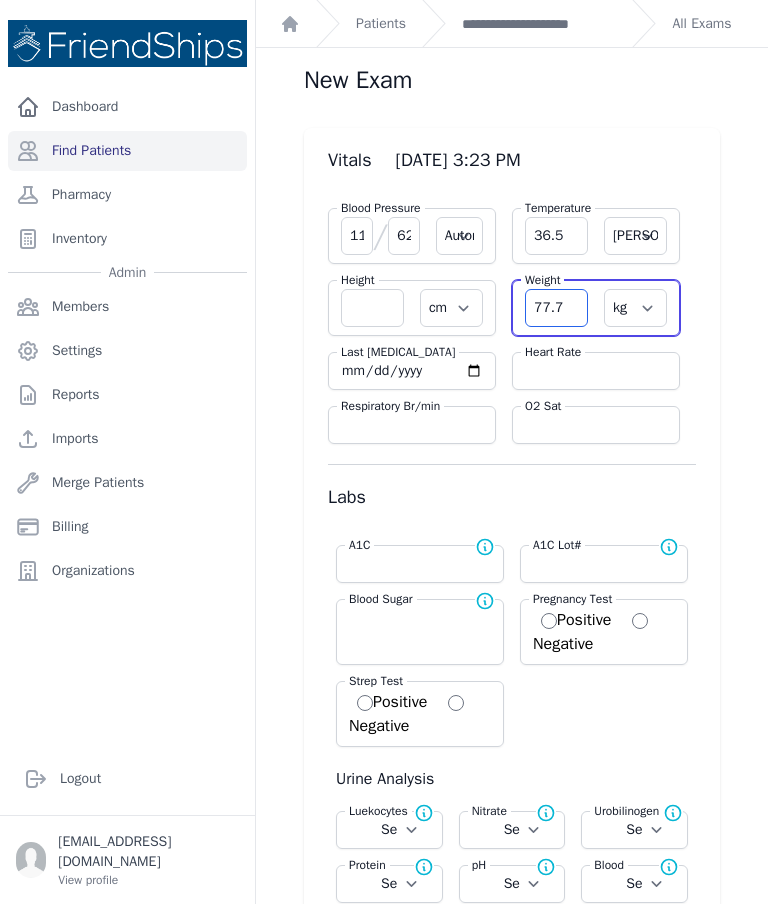 type on "77.7" 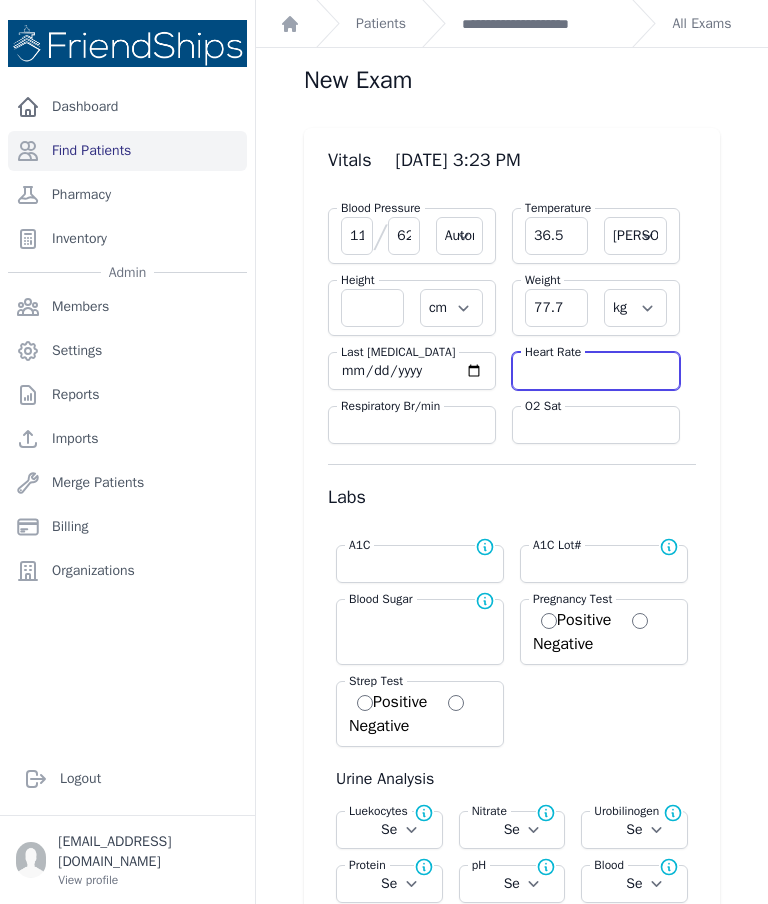 click at bounding box center (596, 371) 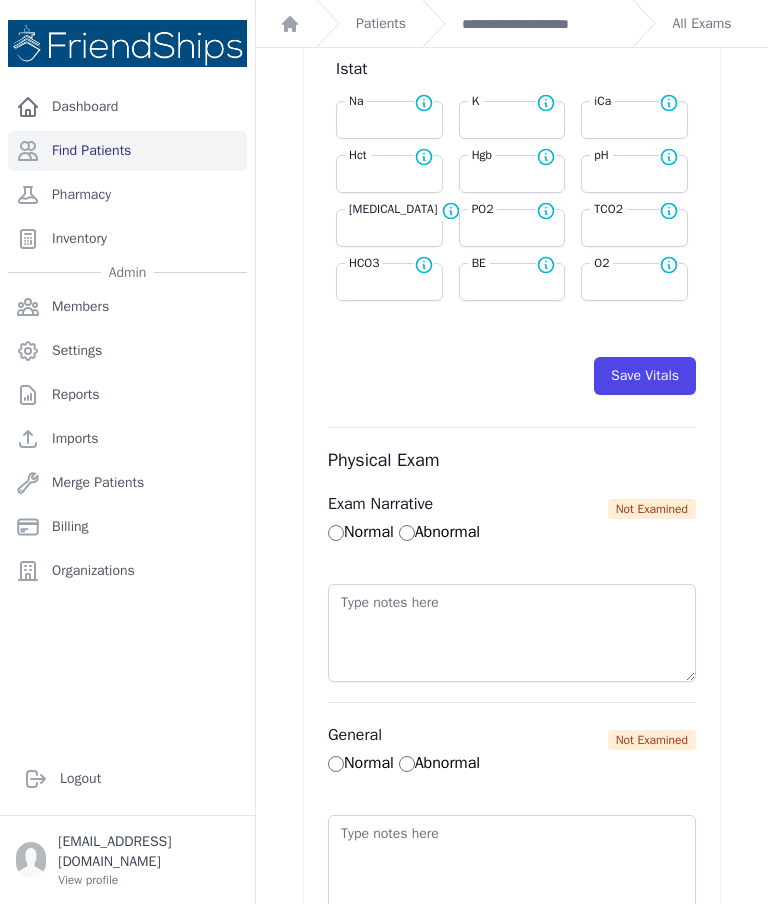 scroll, scrollTop: 995, scrollLeft: 0, axis: vertical 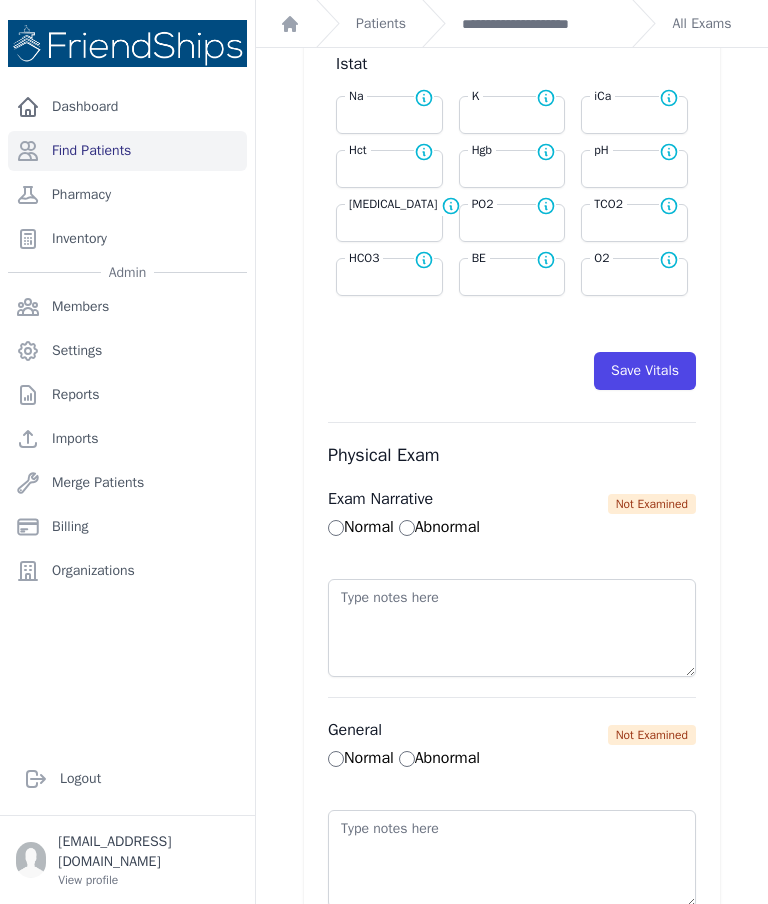 type on "77" 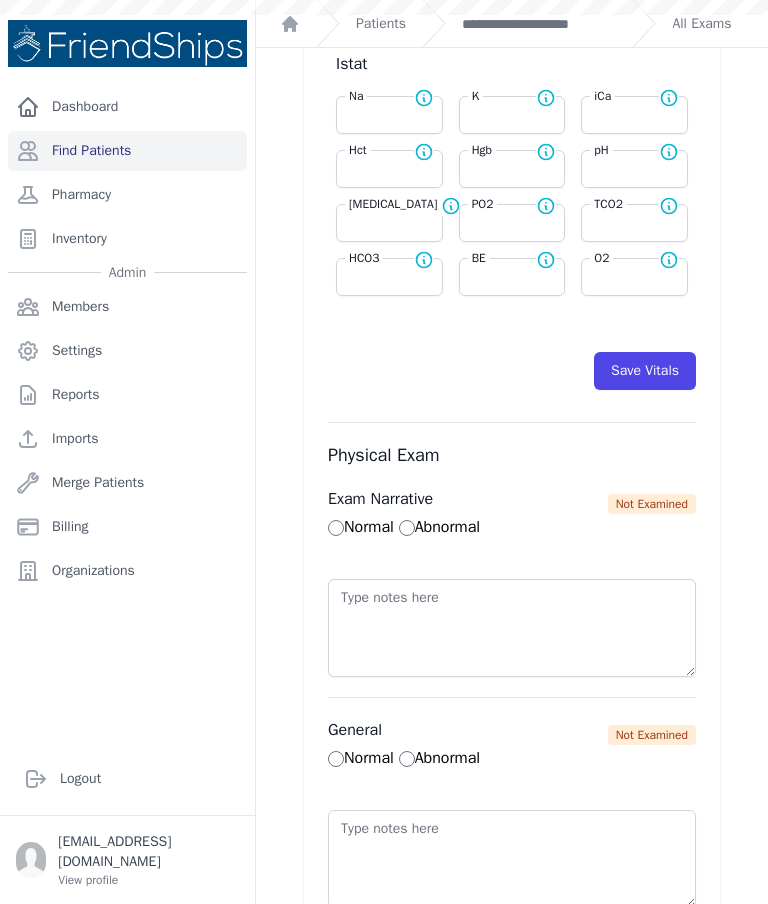 select on "Automatic" 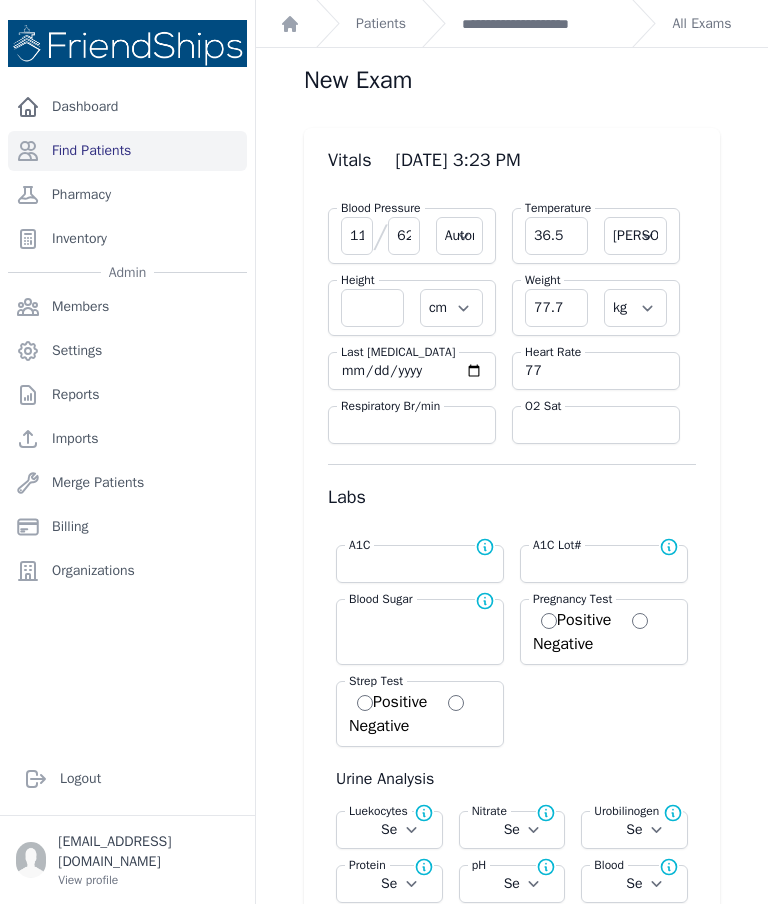 click on "**********" at bounding box center [539, 24] 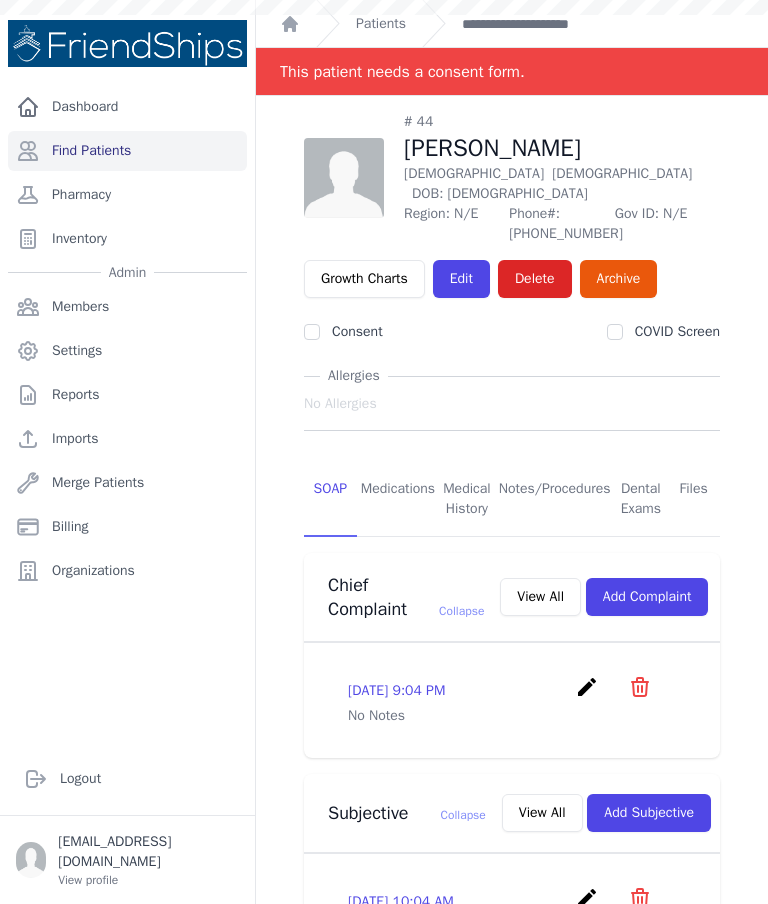 click on "Patients" at bounding box center [381, 24] 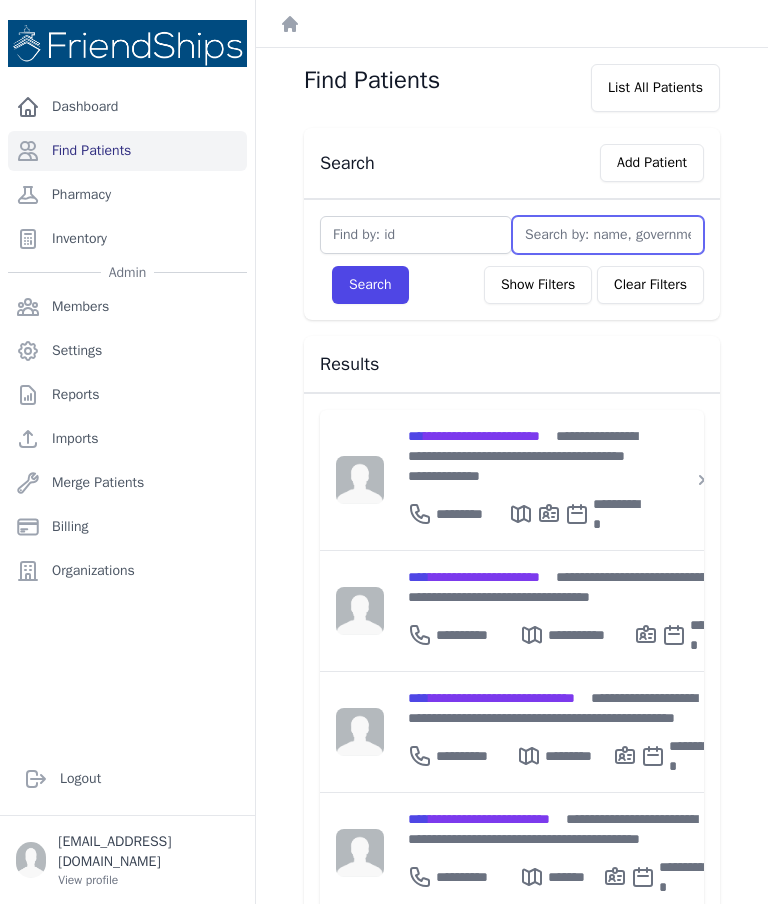 click at bounding box center [608, 235] 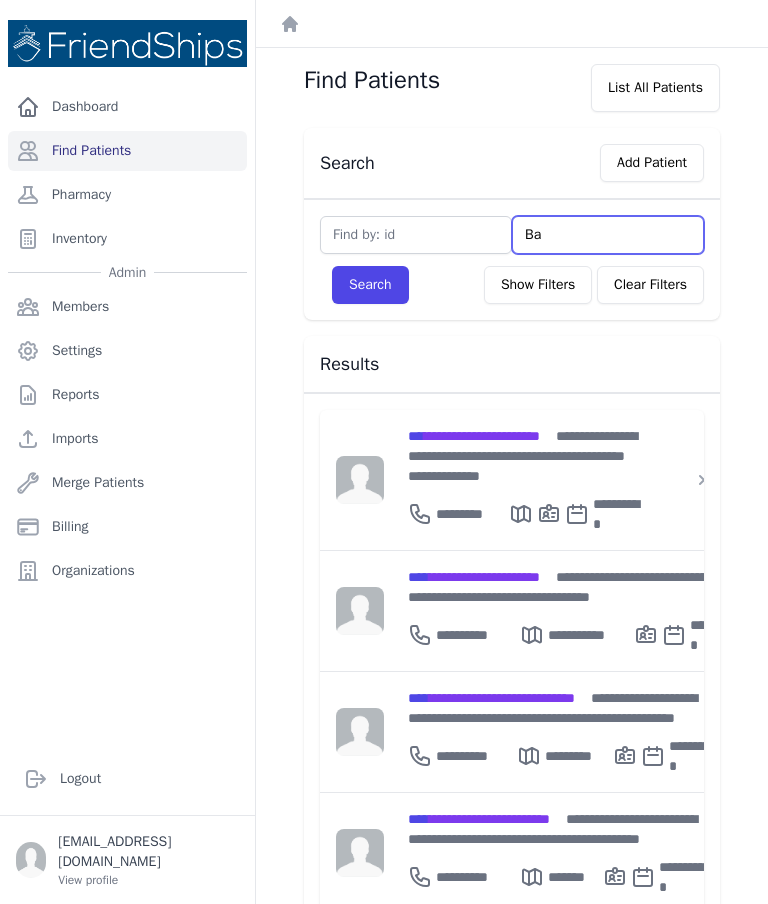 type on "Bas" 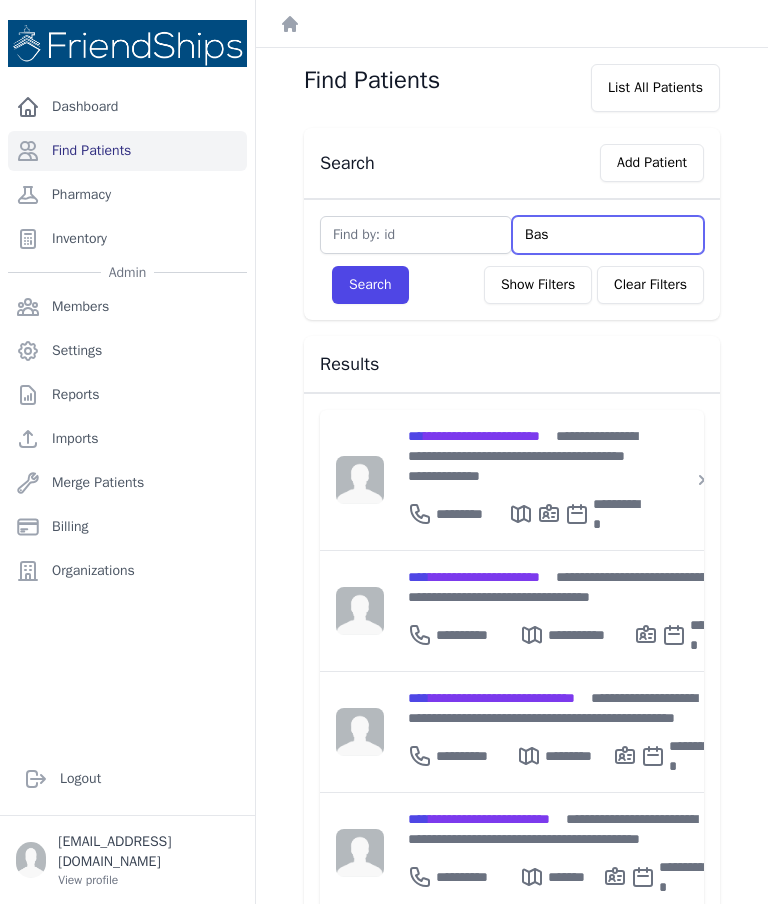 type on "Basm" 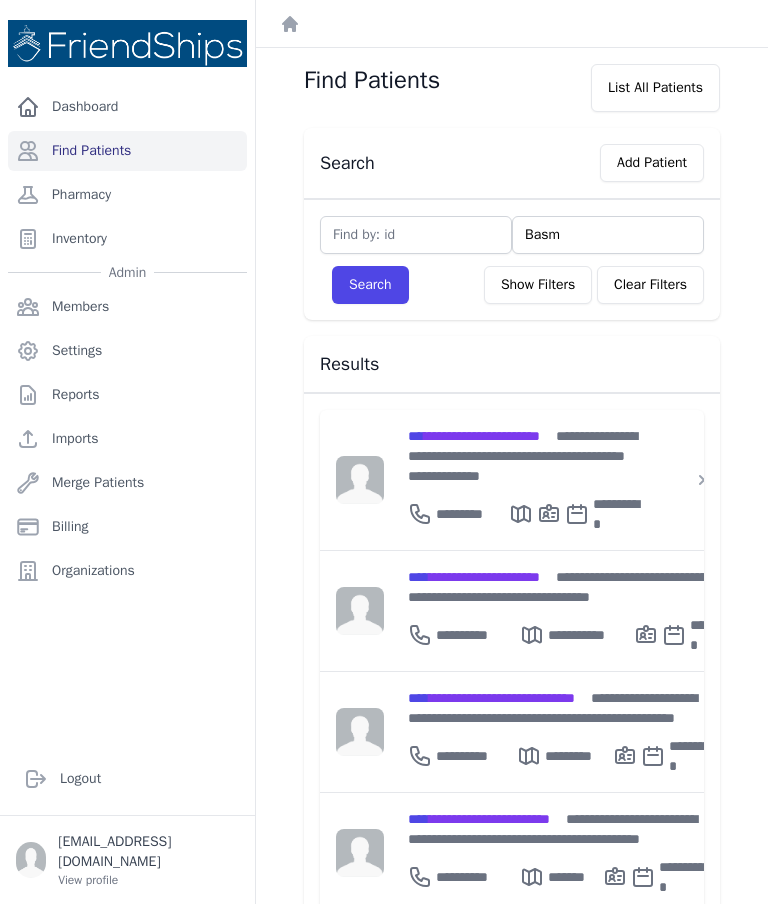 type on "Basma" 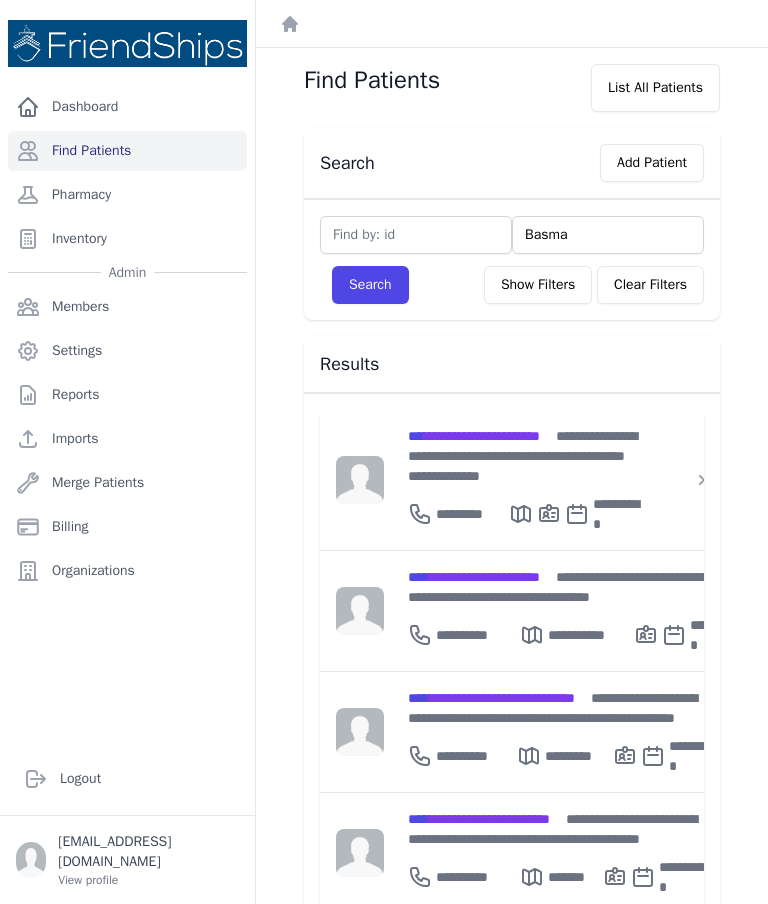 click on "Search" at bounding box center (370, 285) 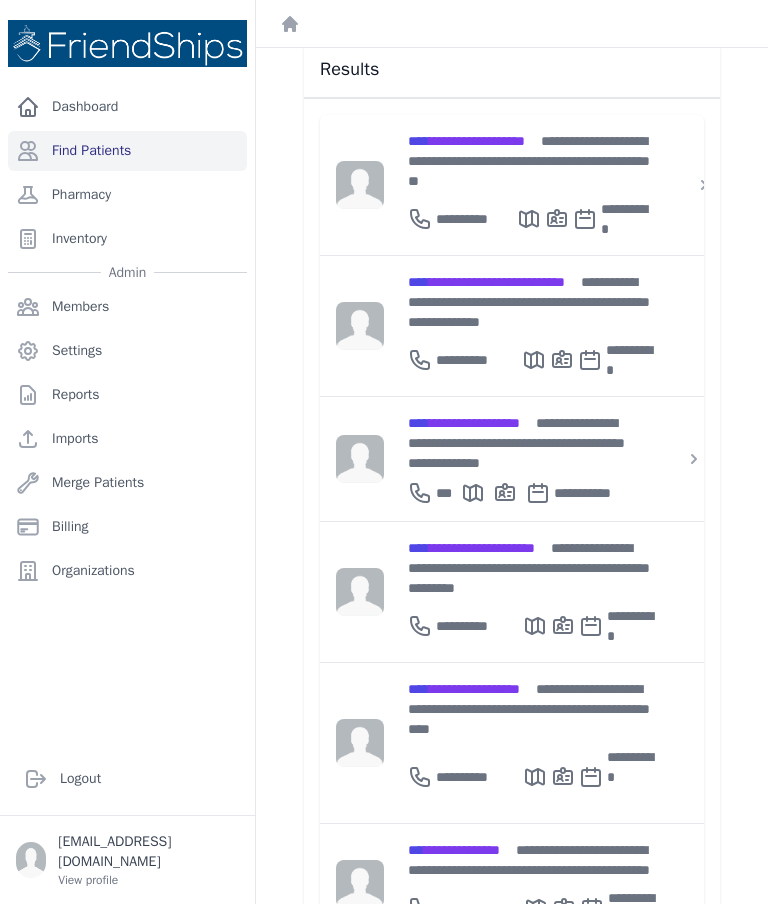 scroll, scrollTop: 306, scrollLeft: 0, axis: vertical 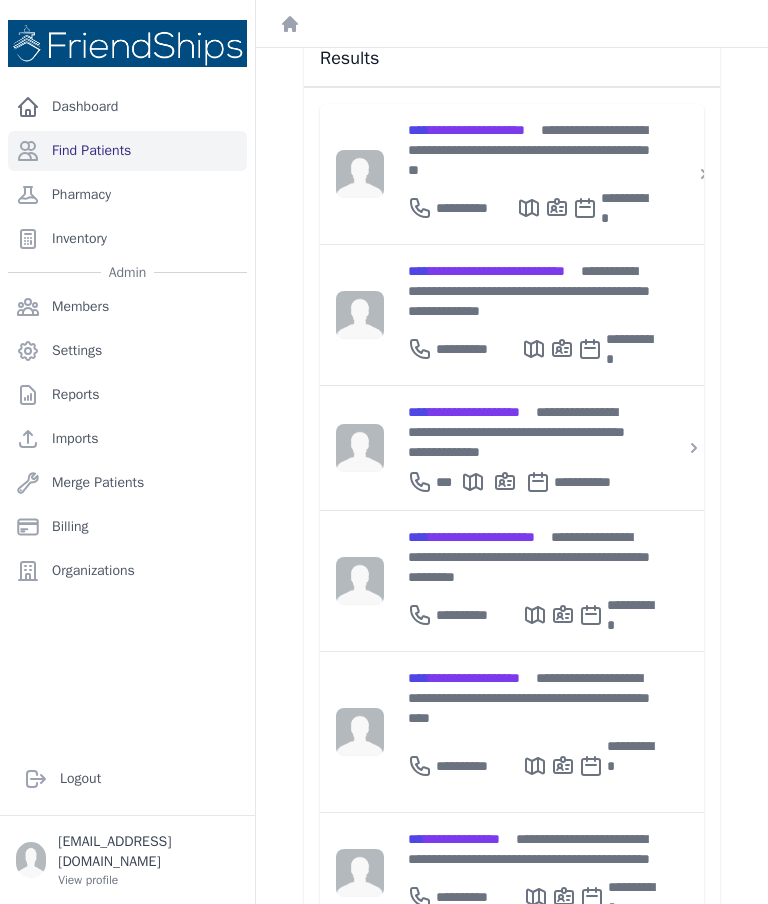 click on "**********" at bounding box center (530, 698) 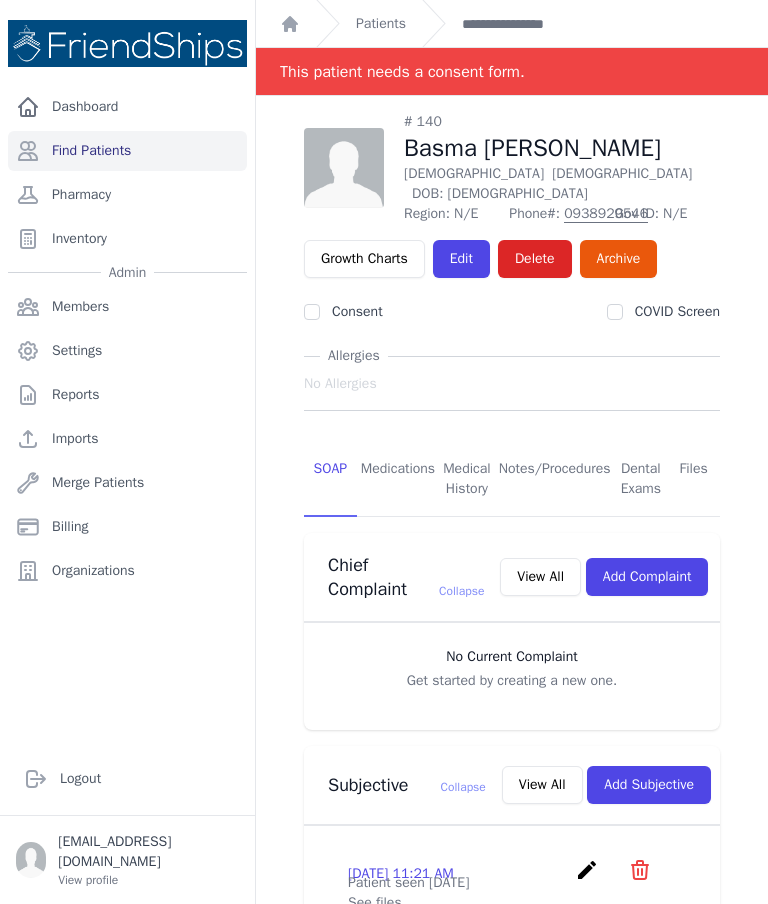 scroll, scrollTop: 0, scrollLeft: 0, axis: both 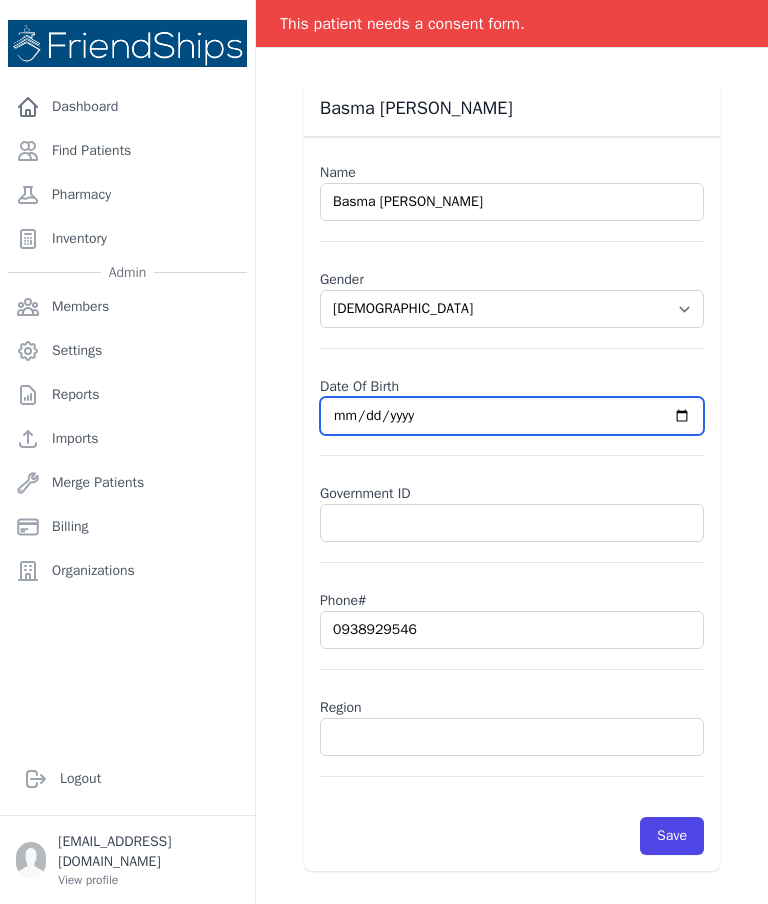 click on "[DATE]" at bounding box center (512, 416) 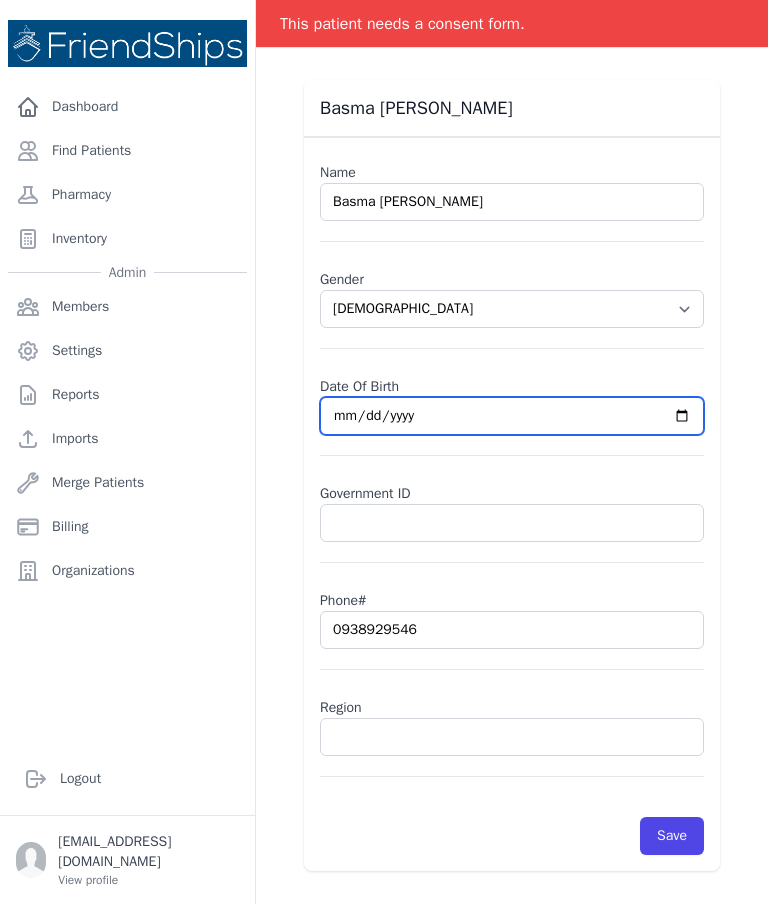 click on "1971-12-20" at bounding box center (512, 416) 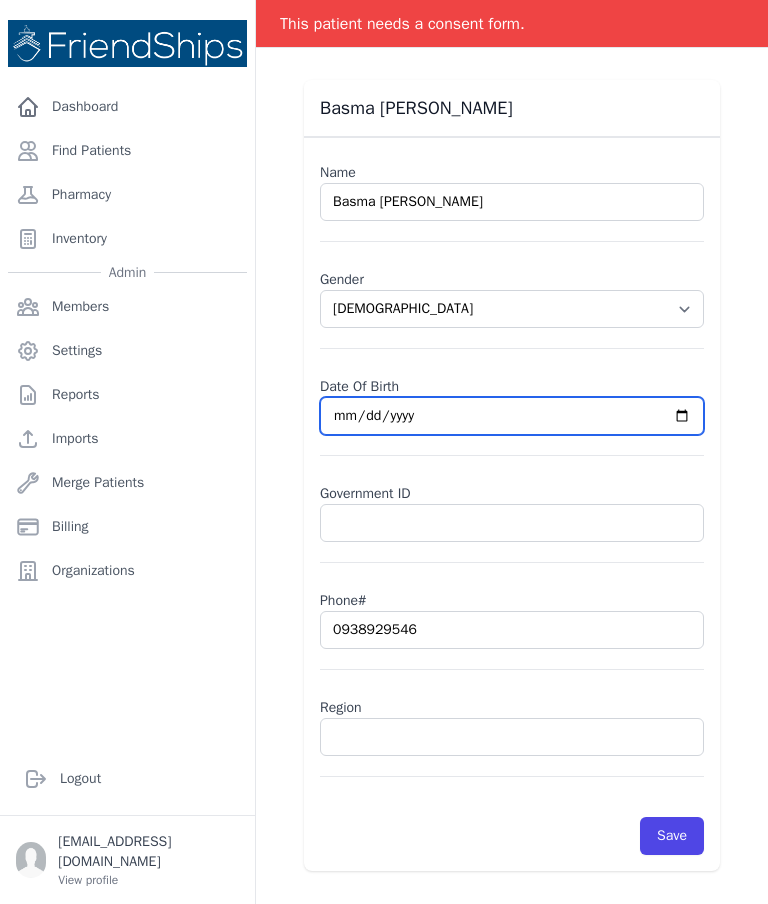 type on "1971-08-20" 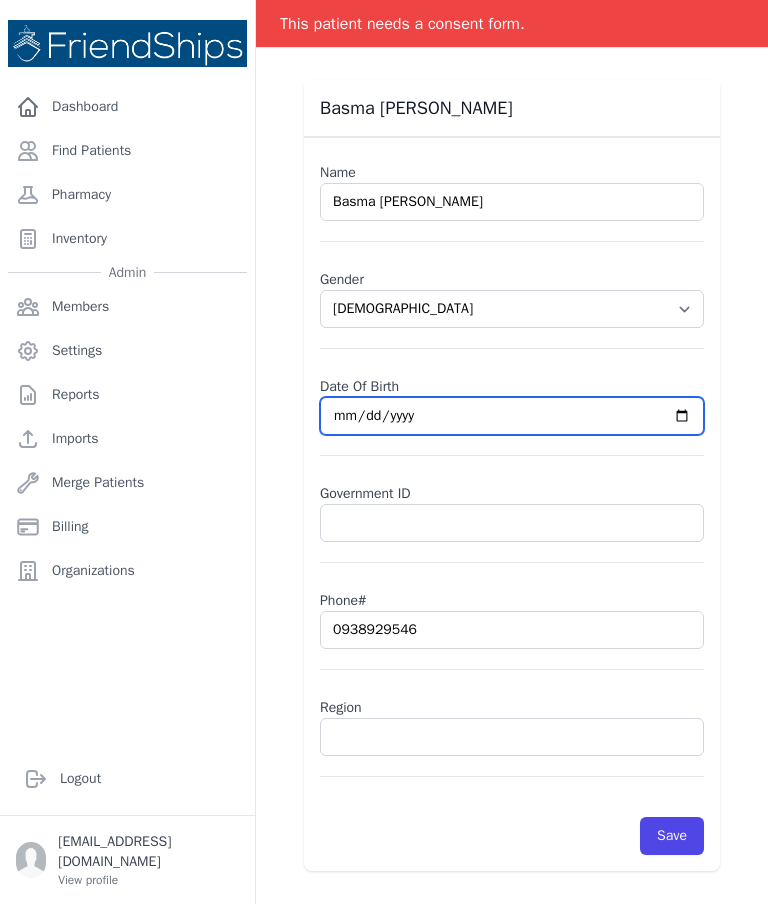 select on "[DEMOGRAPHIC_DATA]" 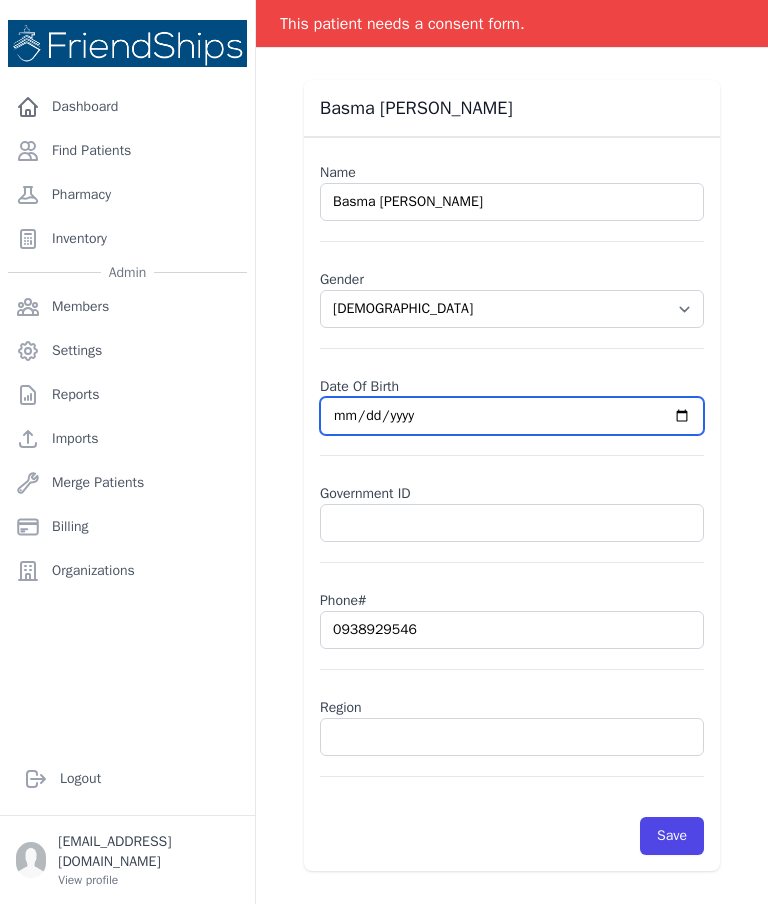 type on "1971-08-21" 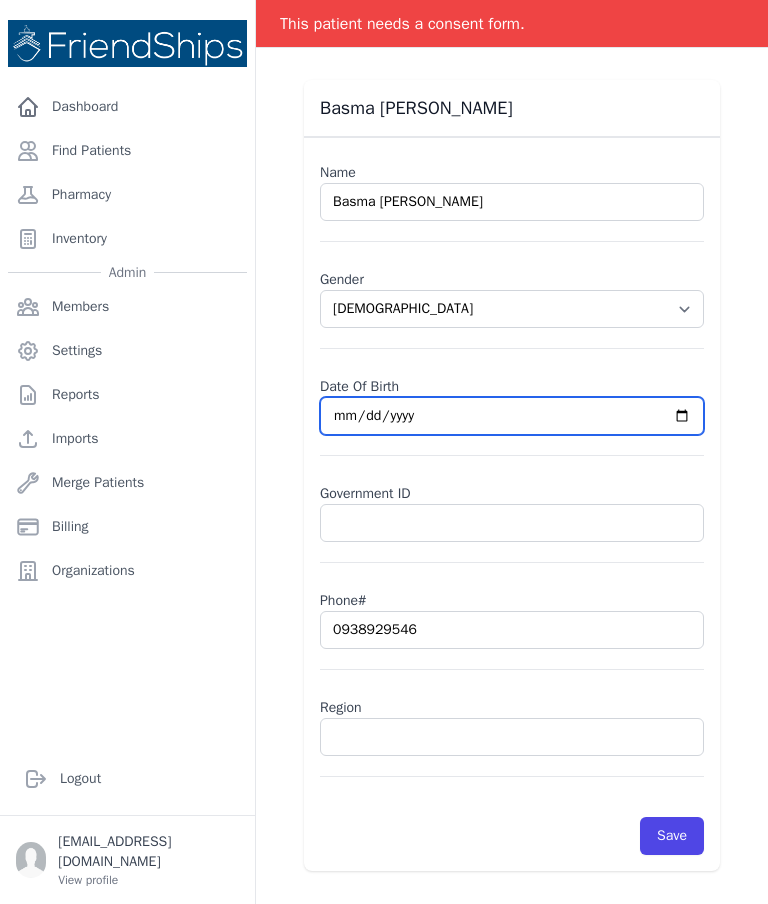 select on "[DEMOGRAPHIC_DATA]" 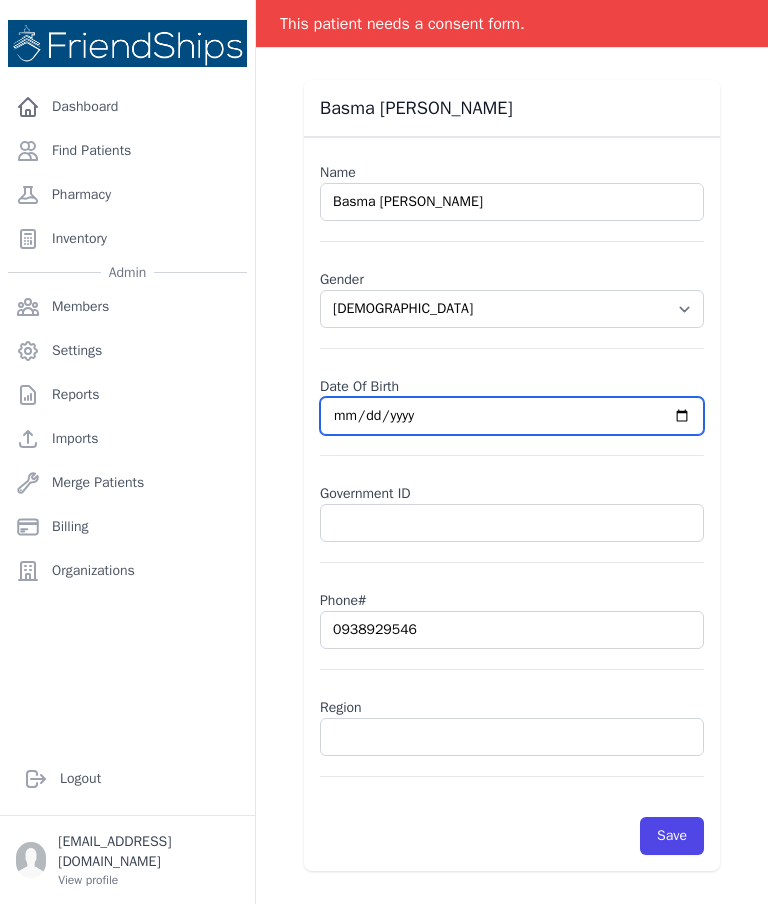 type on "1971-08-12" 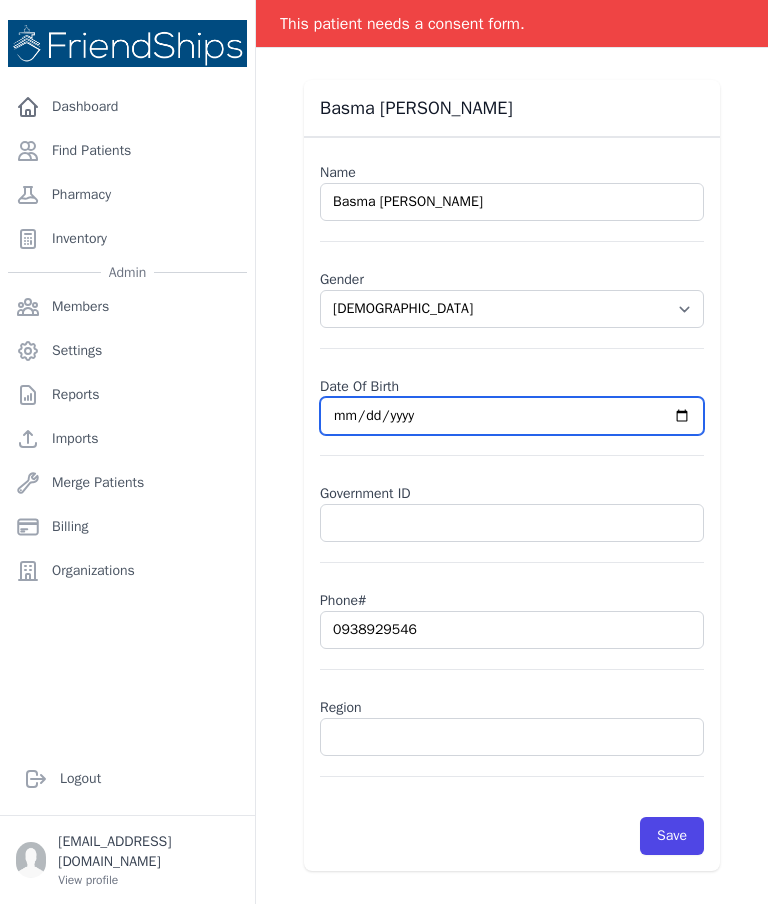 select on "[DEMOGRAPHIC_DATA]" 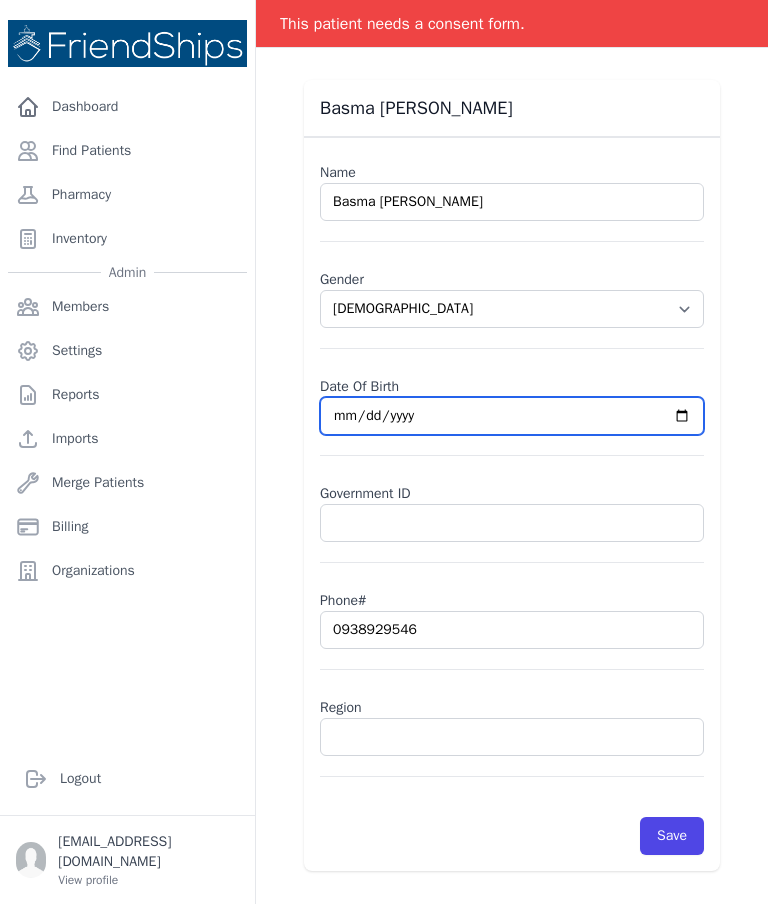 type on "1971-12-12" 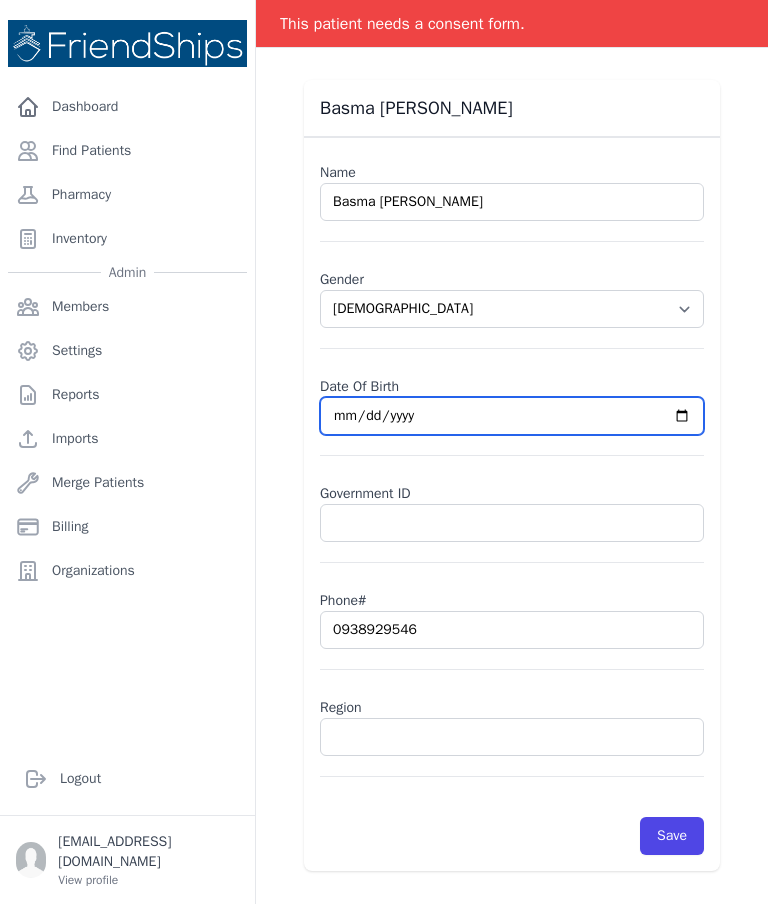 select on "[DEMOGRAPHIC_DATA]" 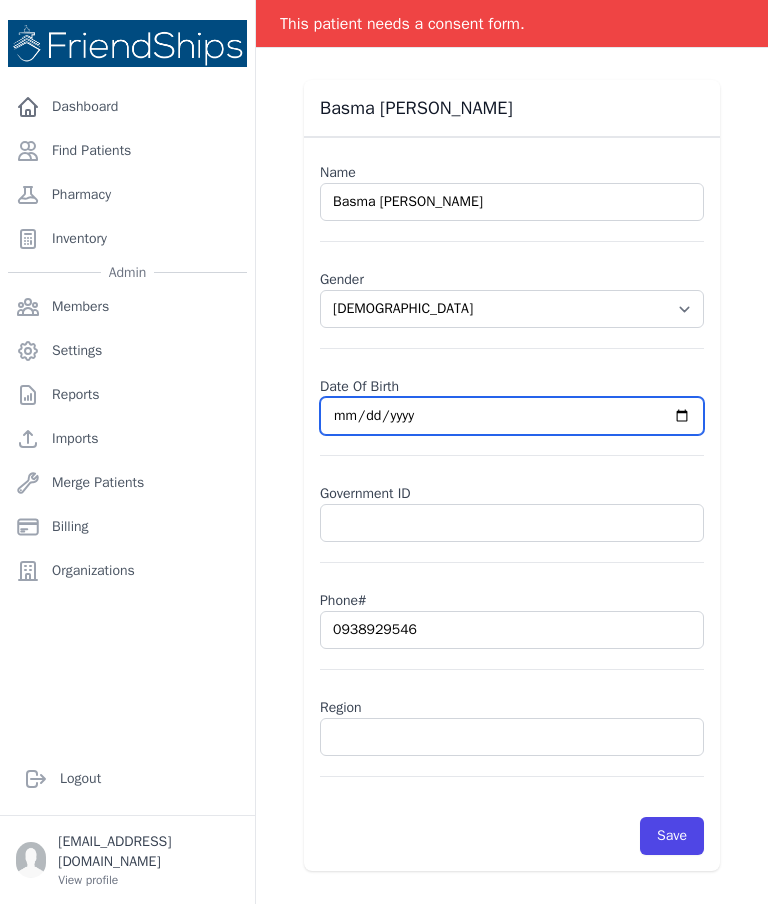 type on "[DATE]" 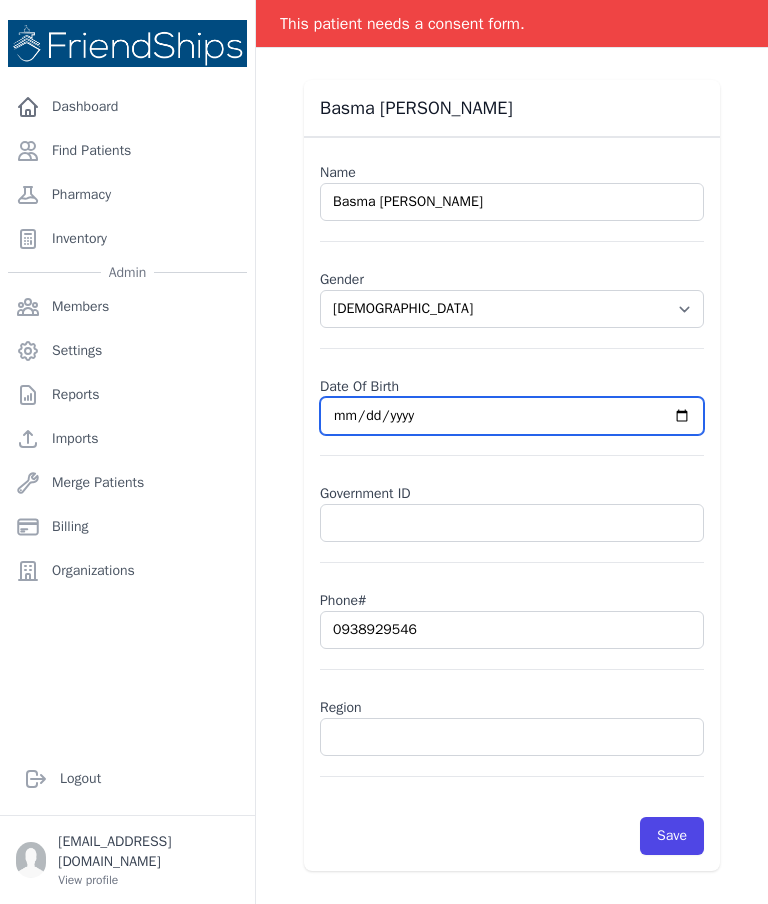 select on "[DEMOGRAPHIC_DATA]" 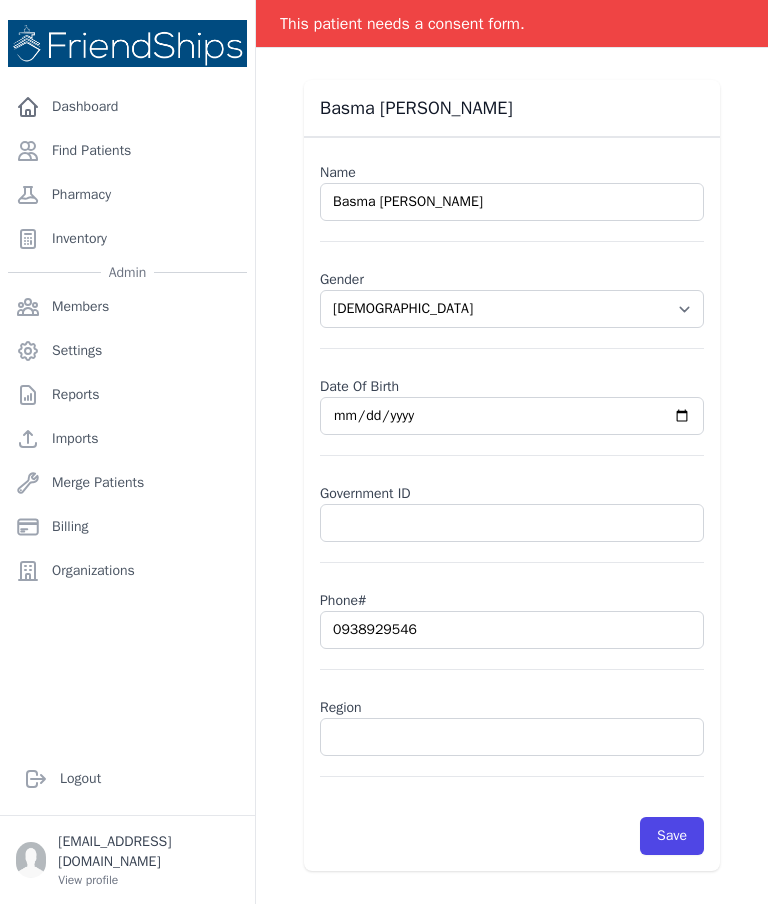 click on "Save" at bounding box center (672, 836) 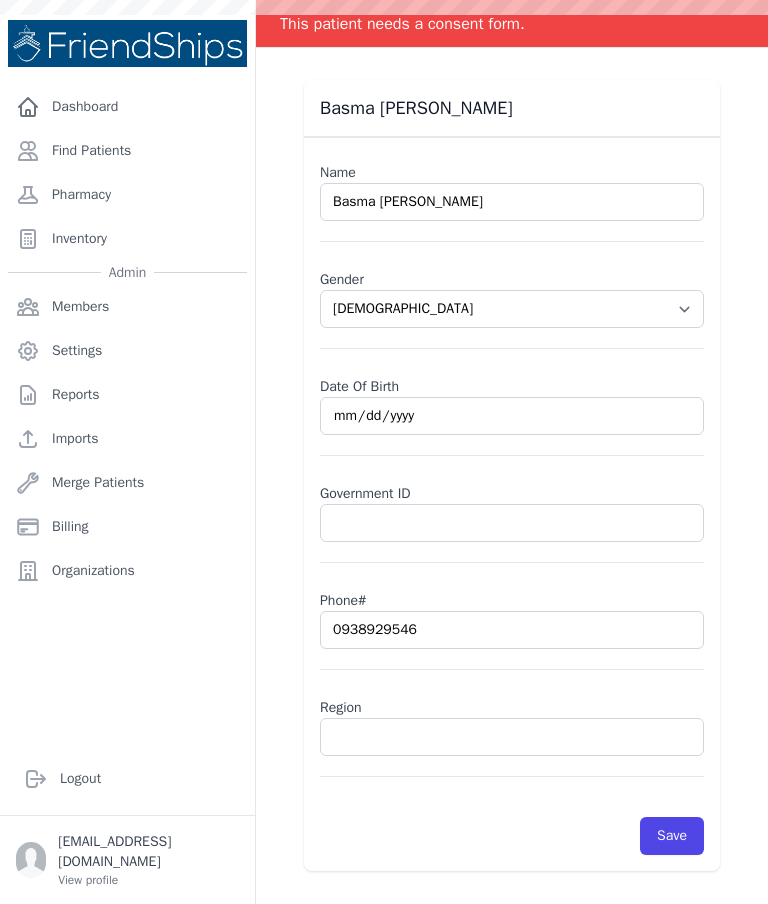 scroll, scrollTop: 0, scrollLeft: 0, axis: both 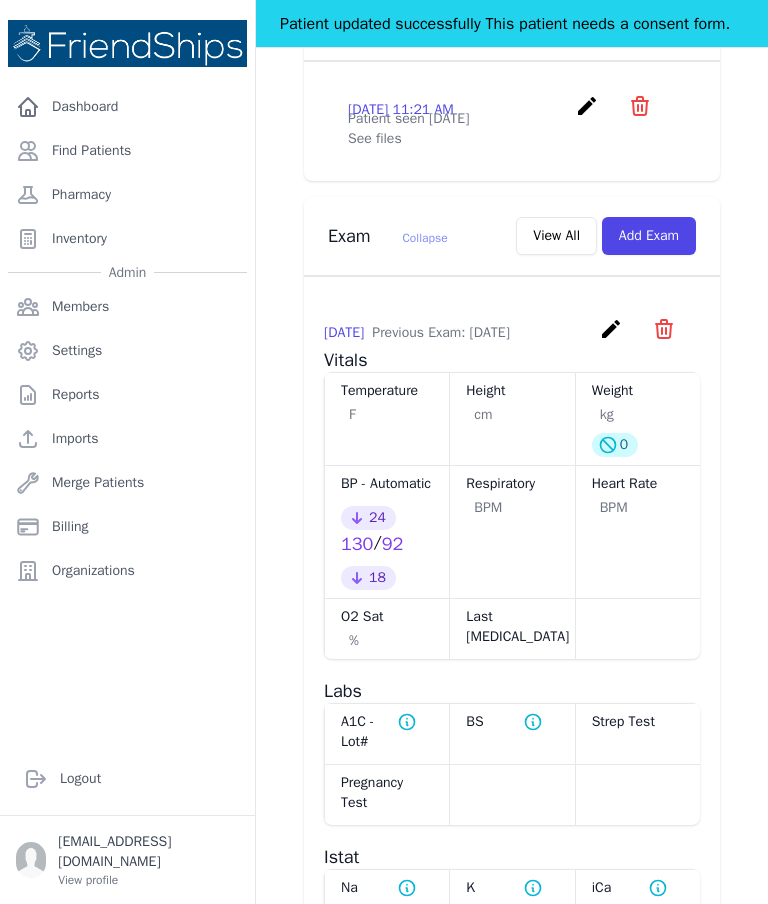 click on "Add Exam" at bounding box center [649, 236] 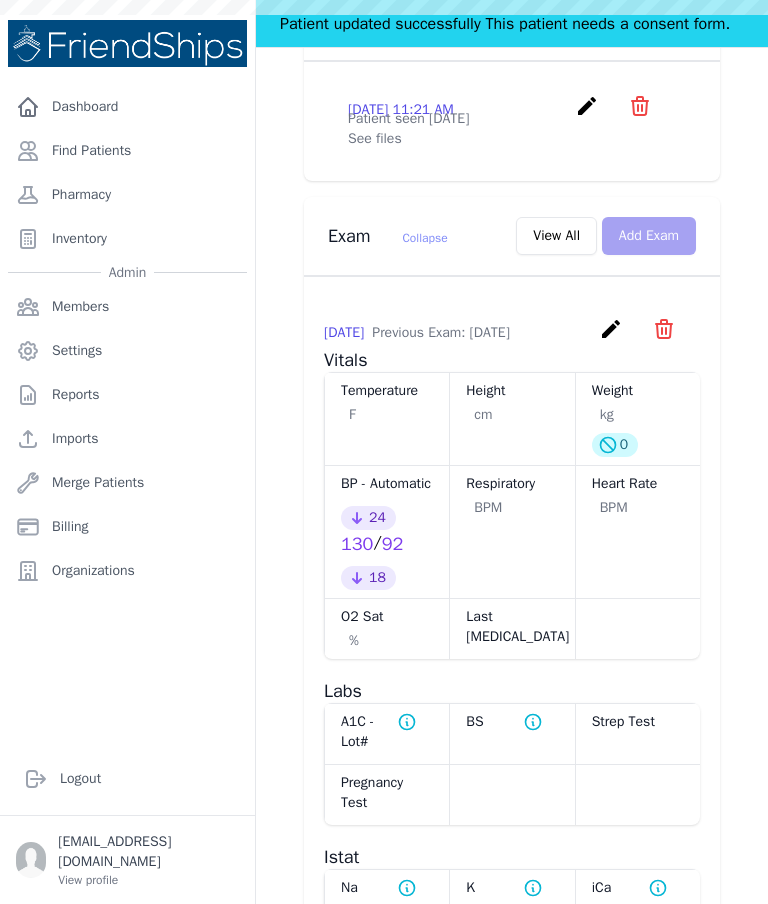 scroll, scrollTop: 0, scrollLeft: 0, axis: both 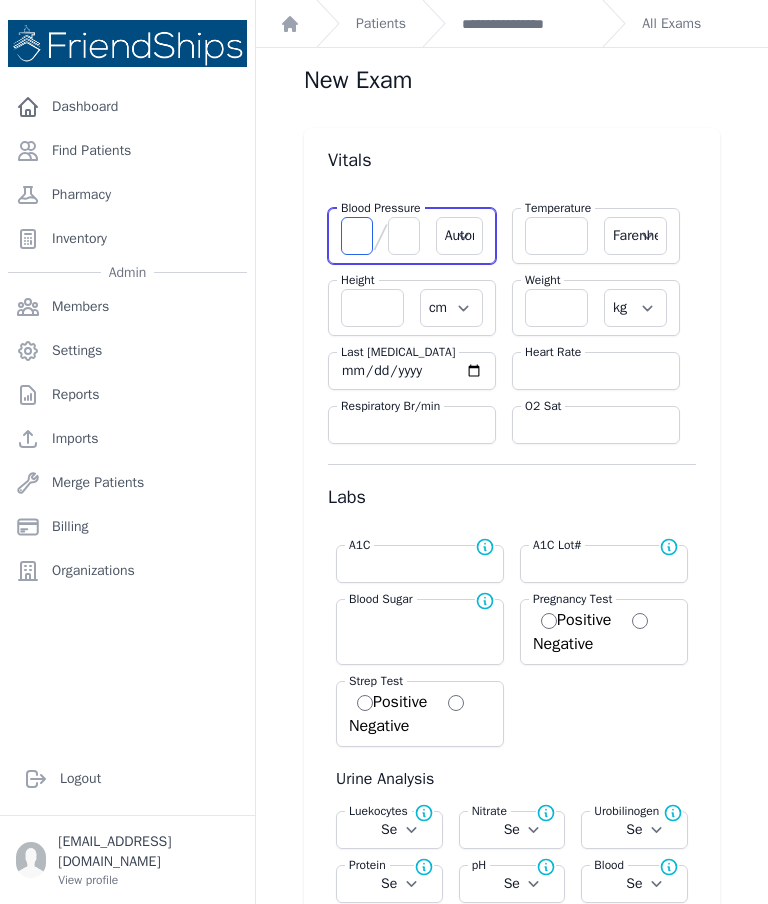 click at bounding box center (357, 236) 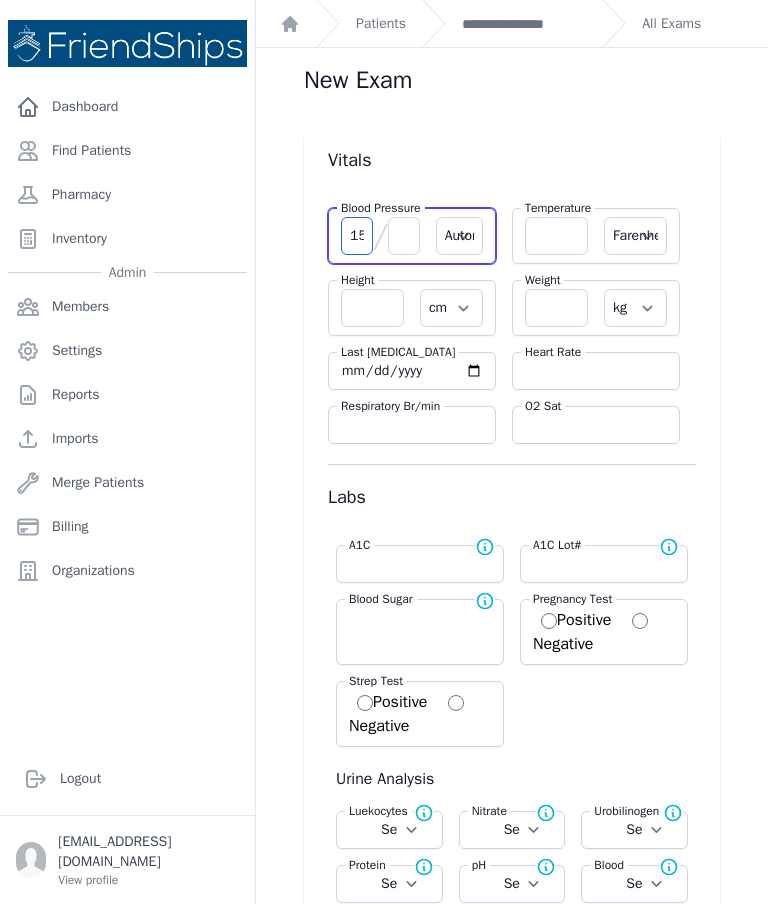 type on "152" 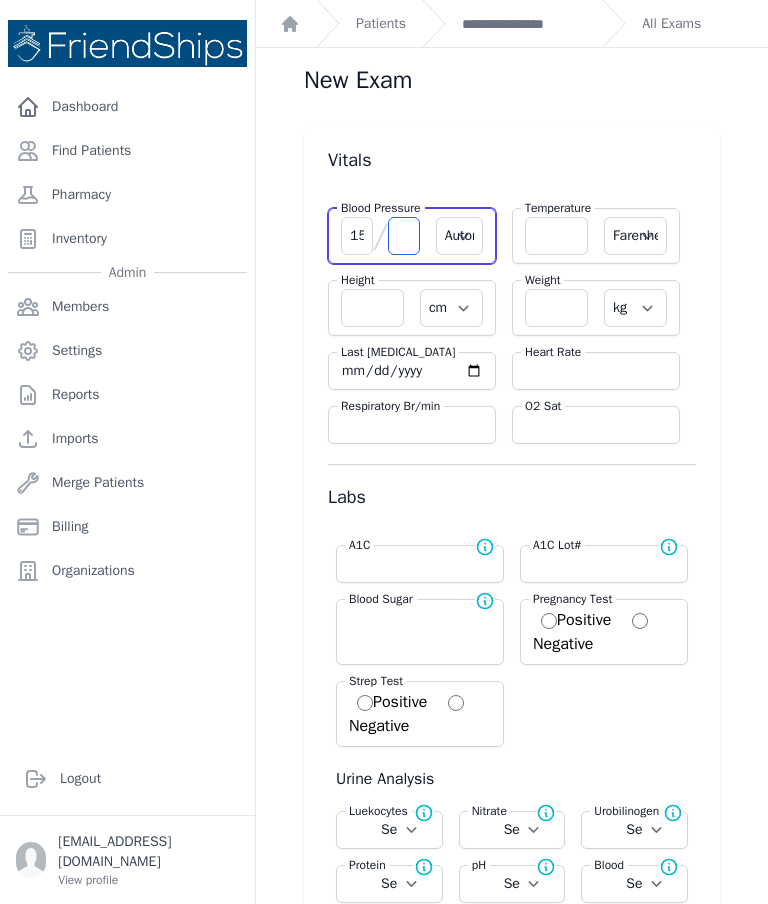 click at bounding box center [404, 236] 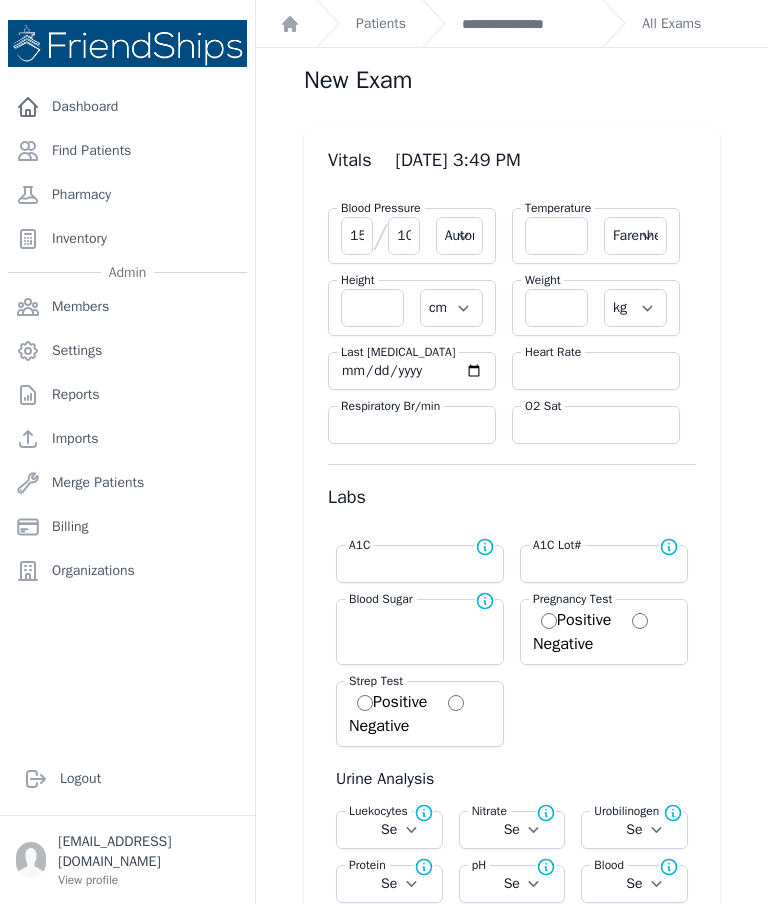 type on "108" 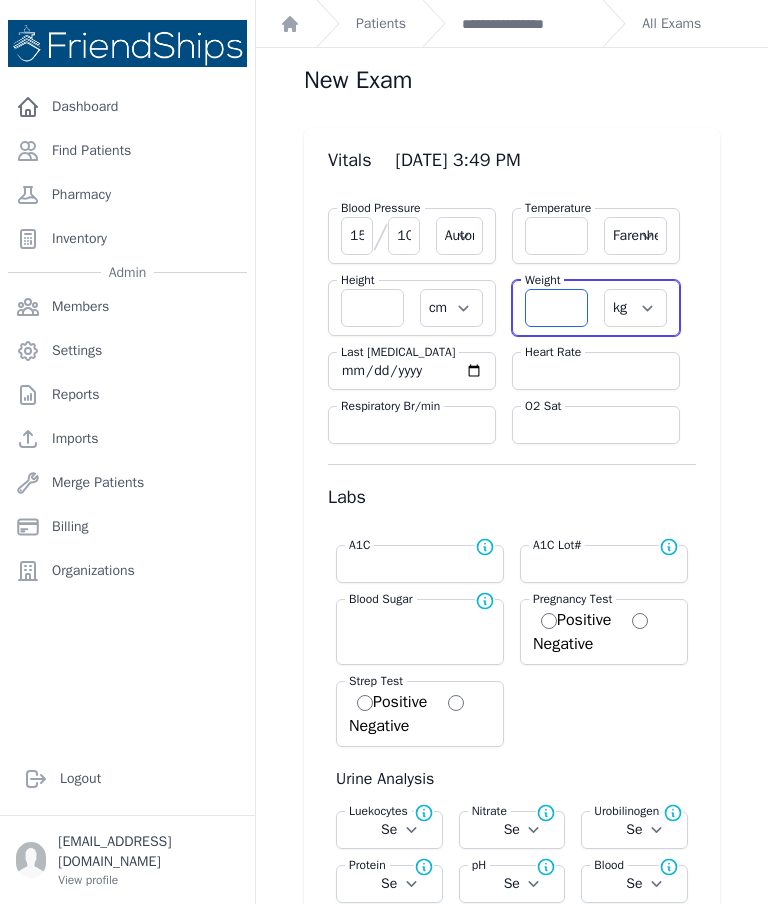 click at bounding box center [556, 308] 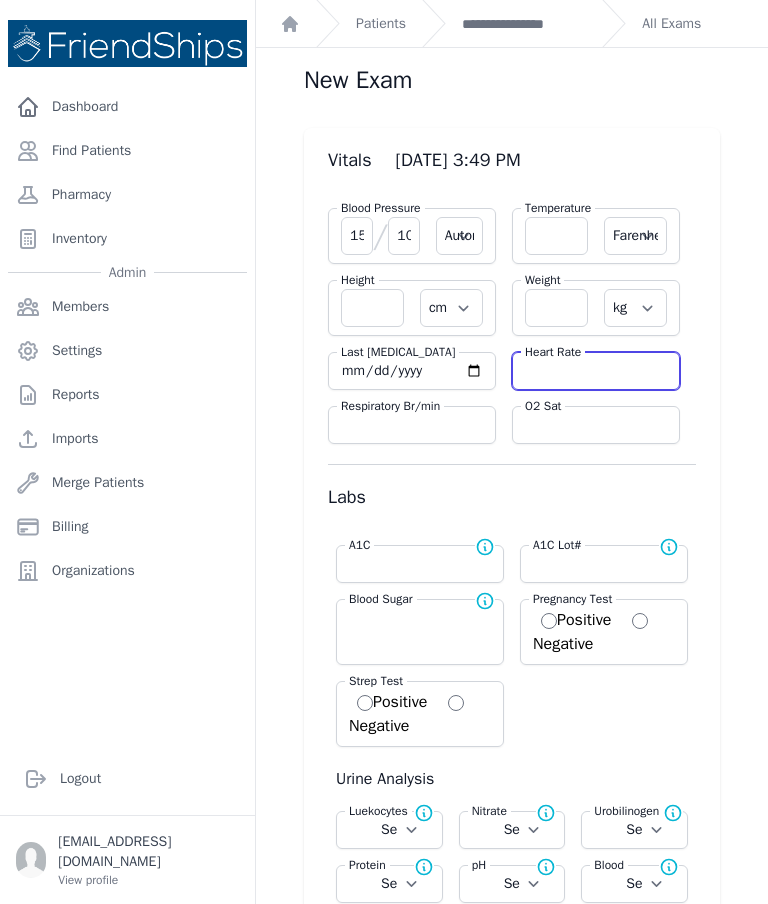 click at bounding box center [596, 371] 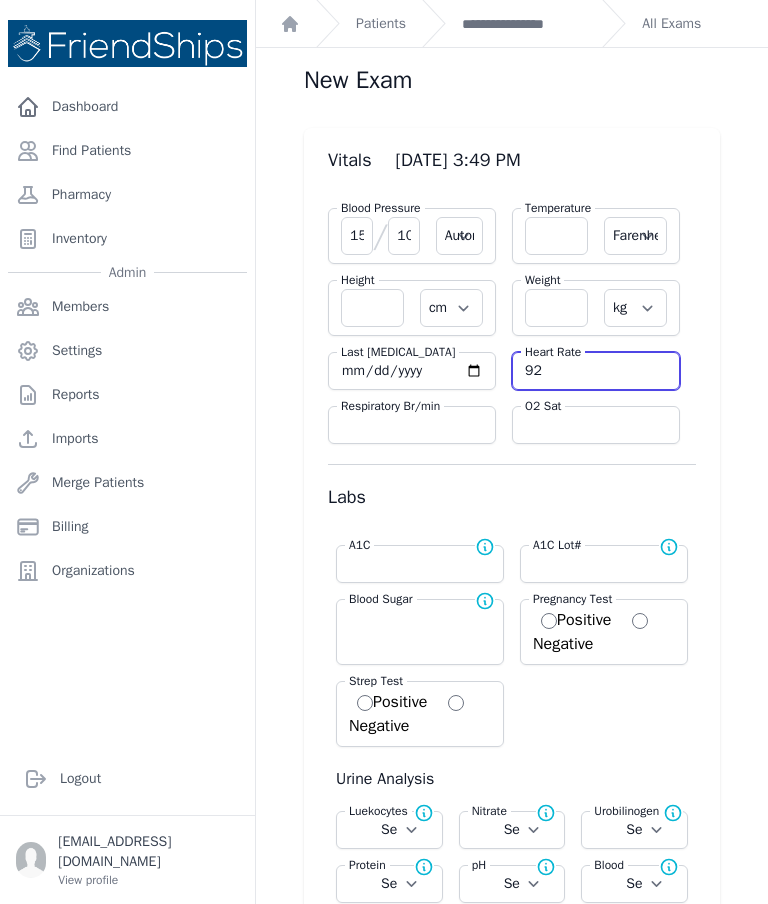 type on "92" 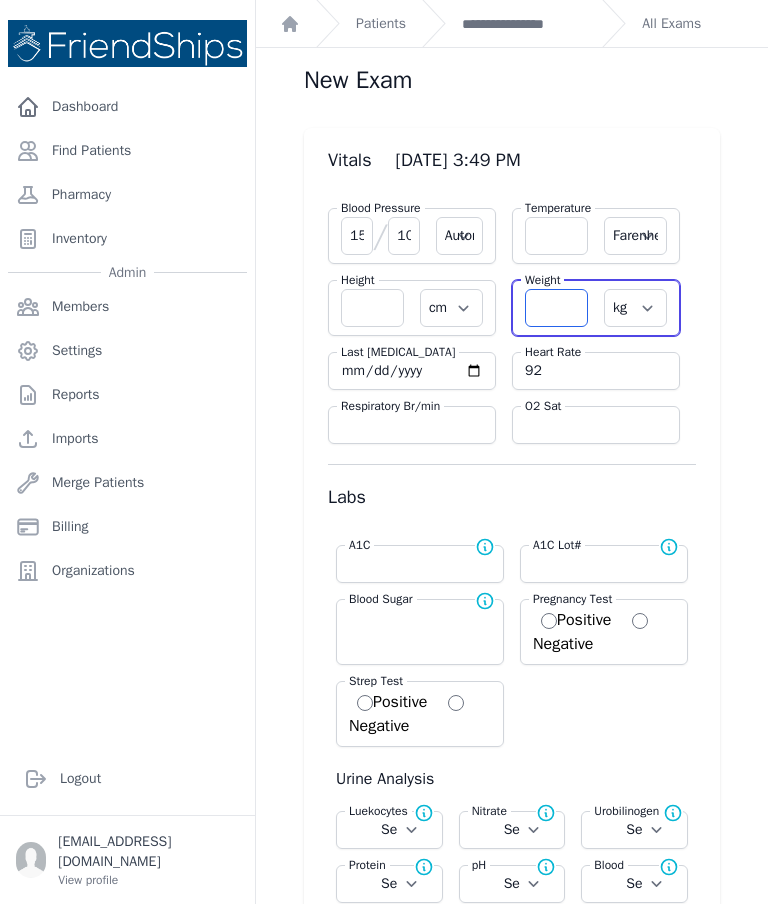 click at bounding box center [556, 308] 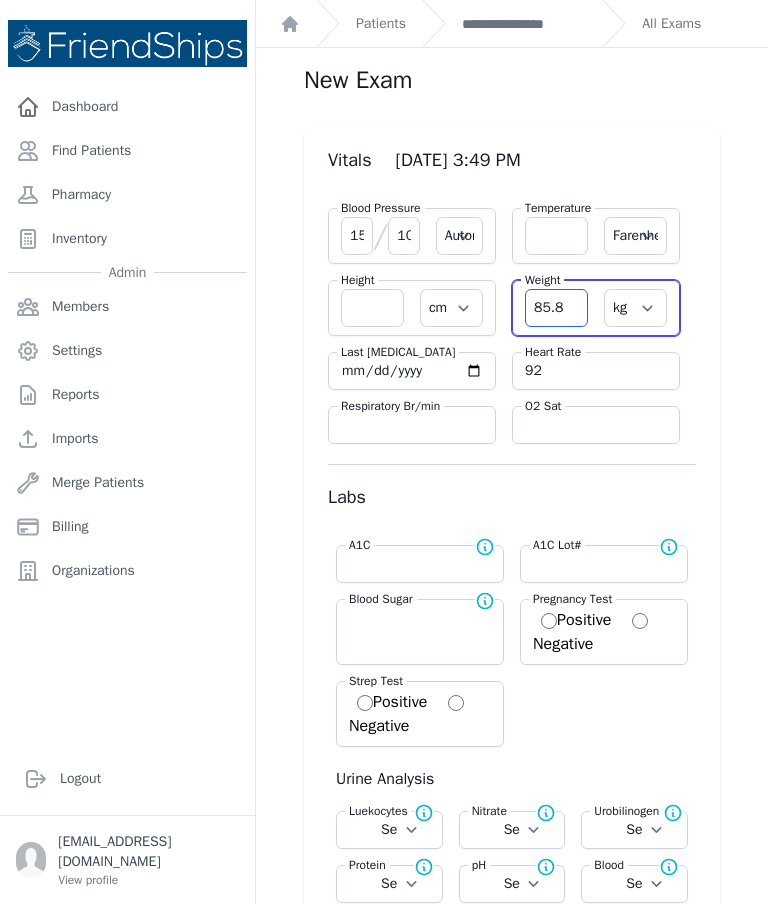 type on "85.8" 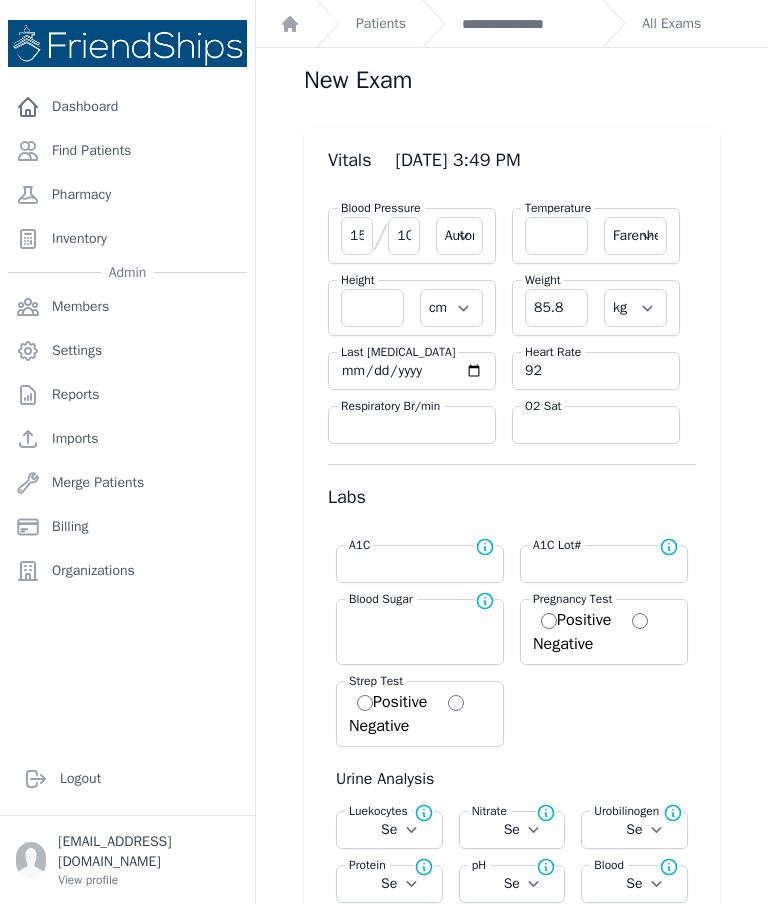 click at bounding box center (556, 236) 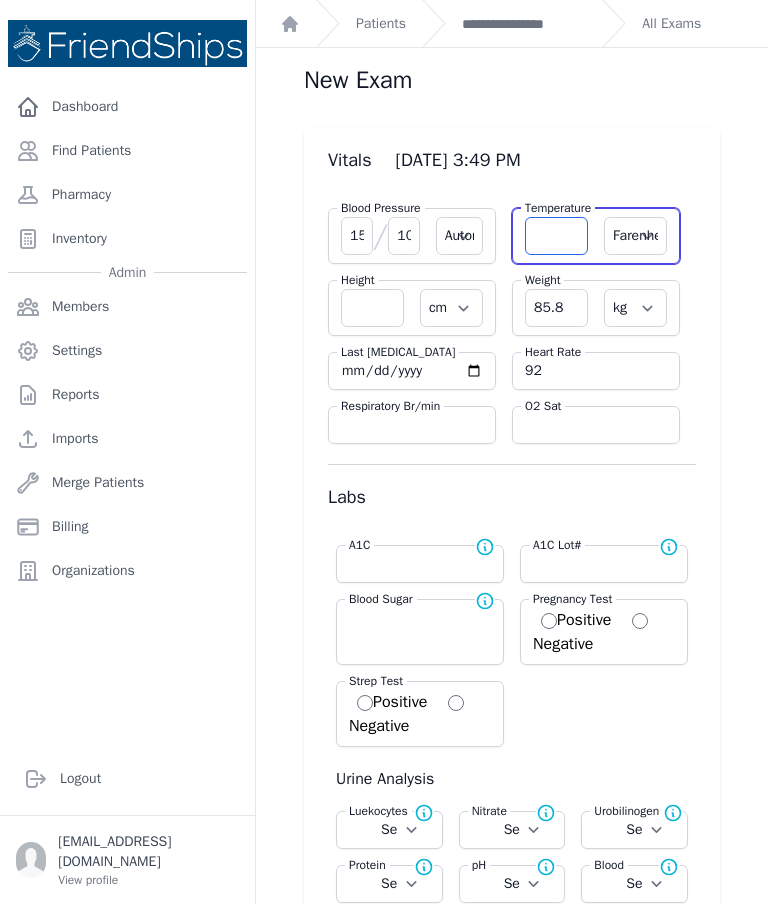 select on "Automatic" 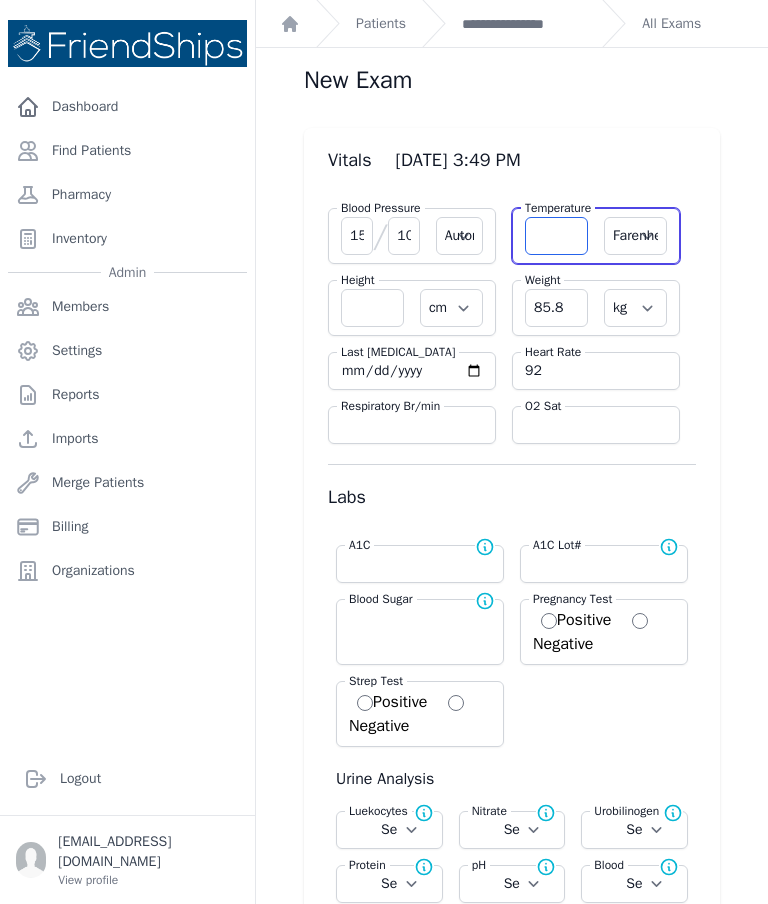 select on "F" 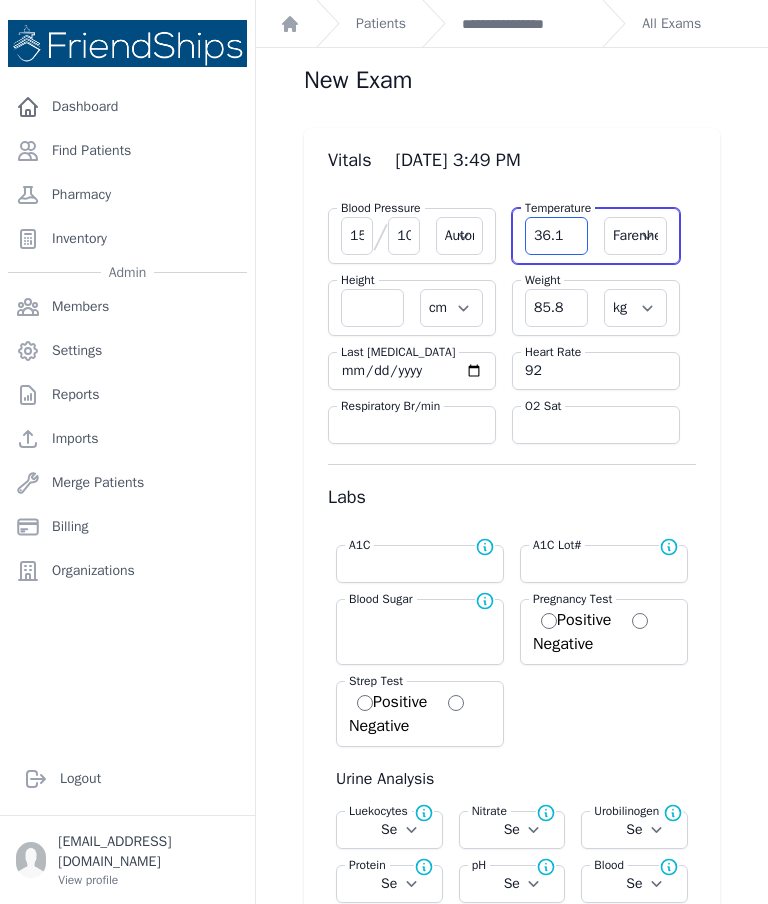 type on "36.1" 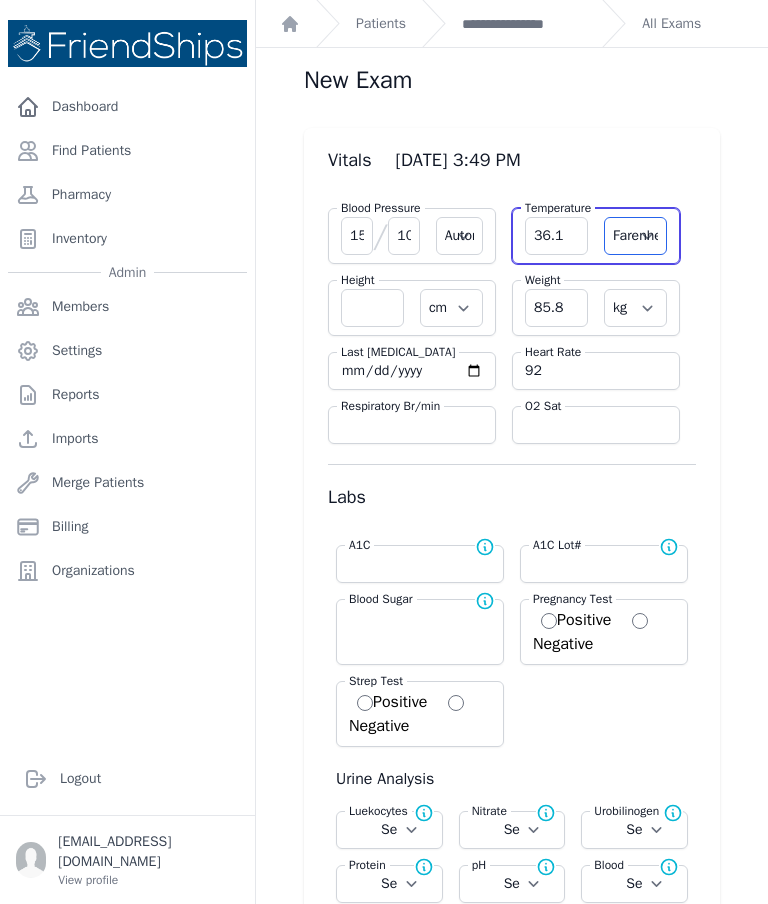 click on "Farenheit Celcius" at bounding box center (635, 236) 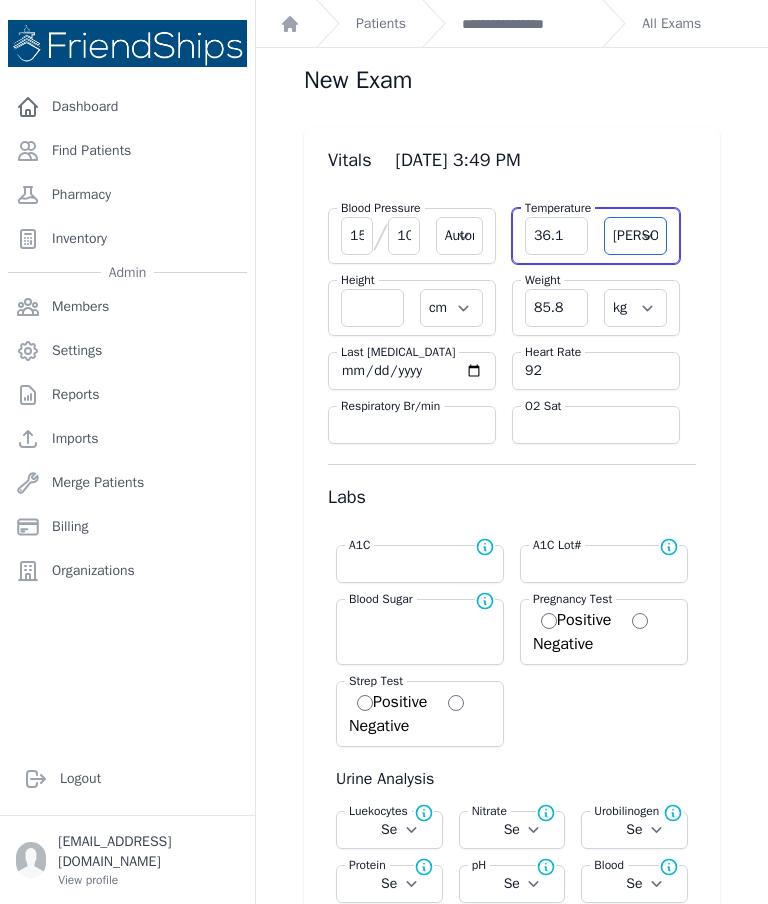 select on "Automatic" 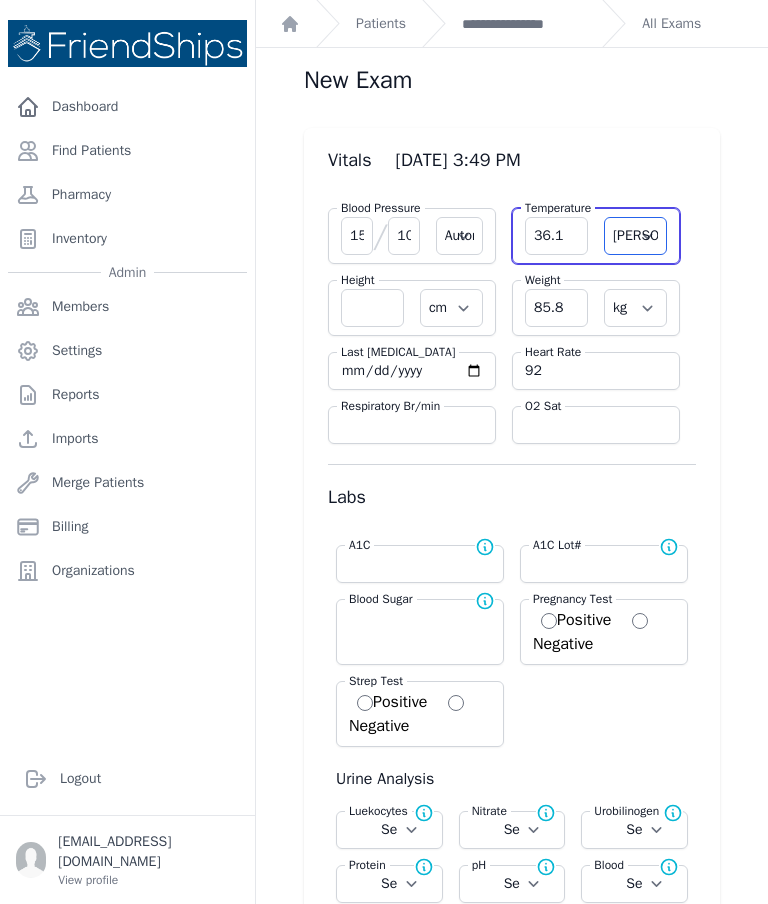 select on "cm" 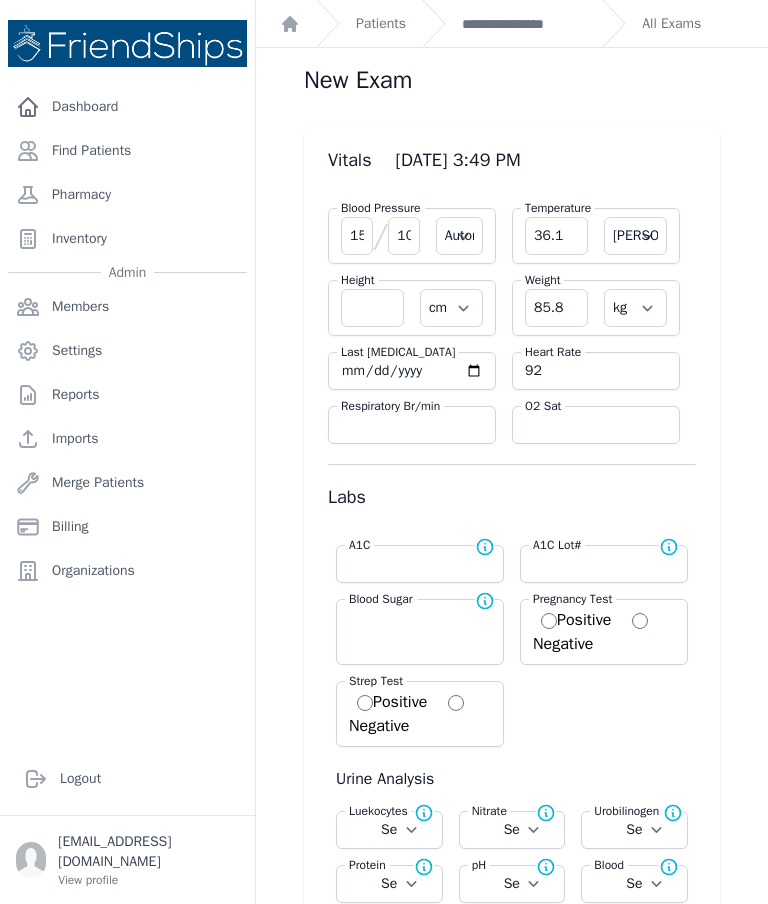 click on "Vitals 2025-Jul-24 3:49 PM
Blood Pressure
152
/
108
Automatic Manual
Temperature
36.1
Farenheit Celcius
Height
cm in
Weight
85.8
kg lb
Last Menstrual Cycle
Respiratory Br/min
Heart Rate
92
O2 Sat" at bounding box center [512, 2769] 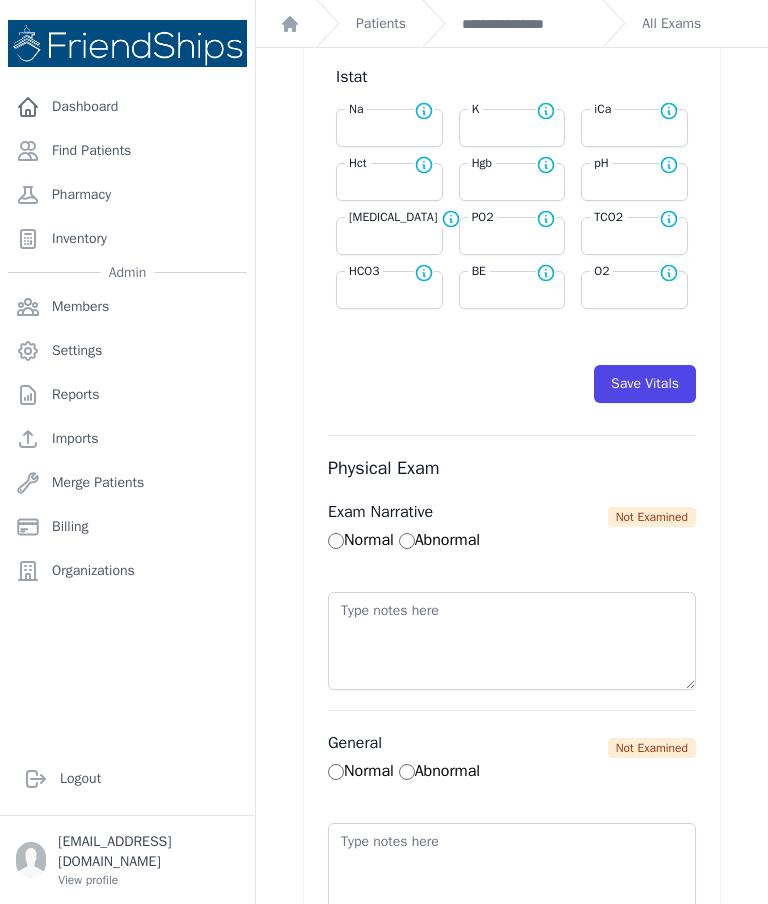 scroll, scrollTop: 978, scrollLeft: 0, axis: vertical 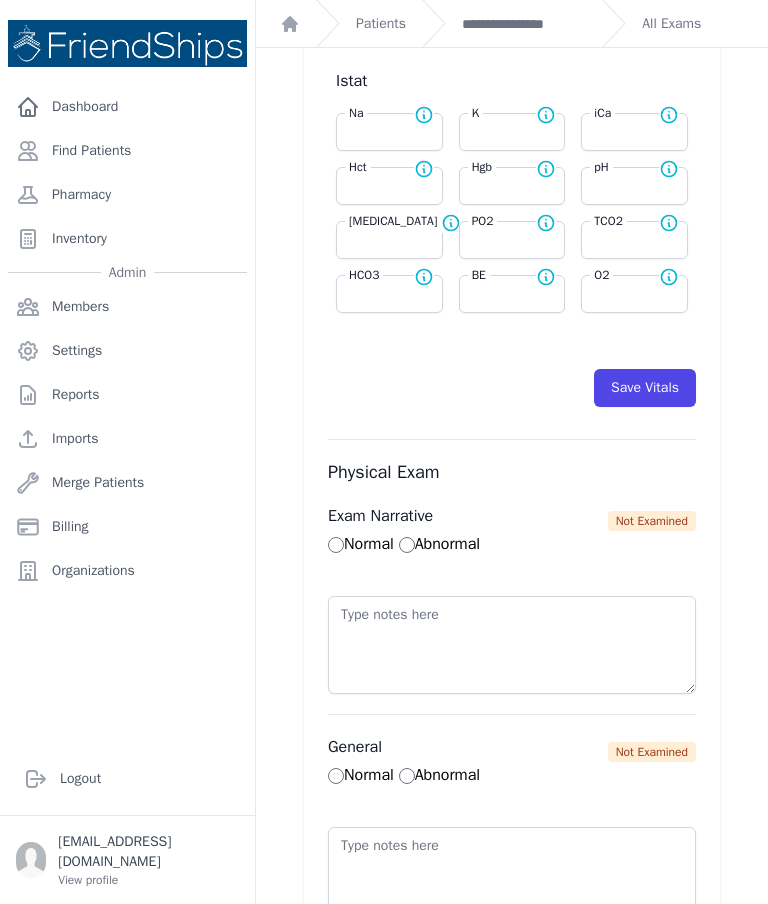click on "Save Vitals" at bounding box center (645, 388) 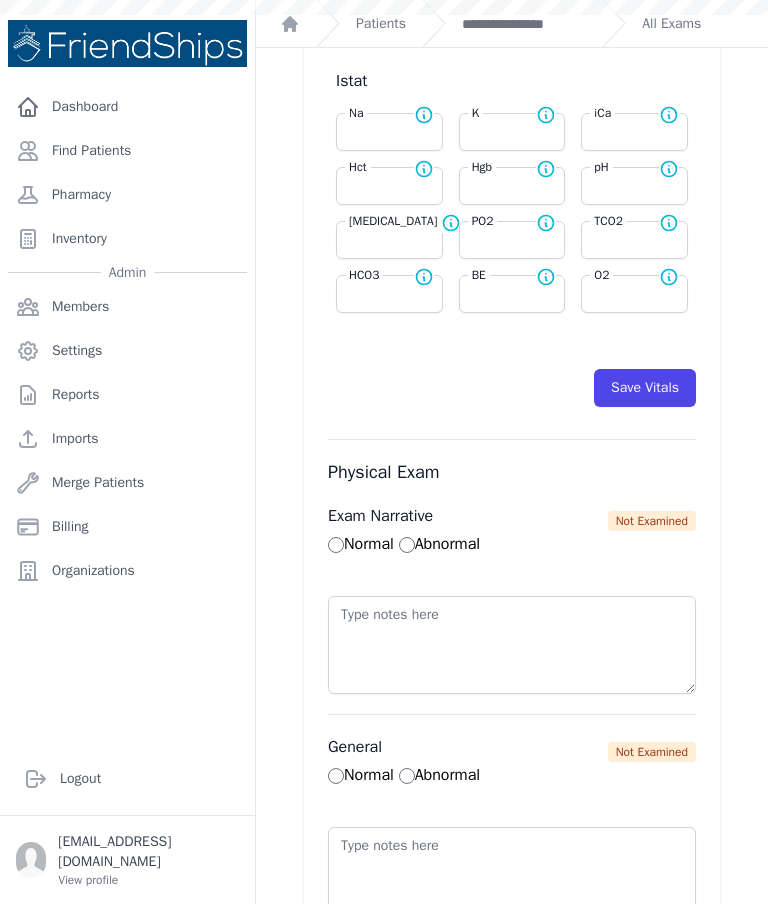 scroll, scrollTop: 0, scrollLeft: 0, axis: both 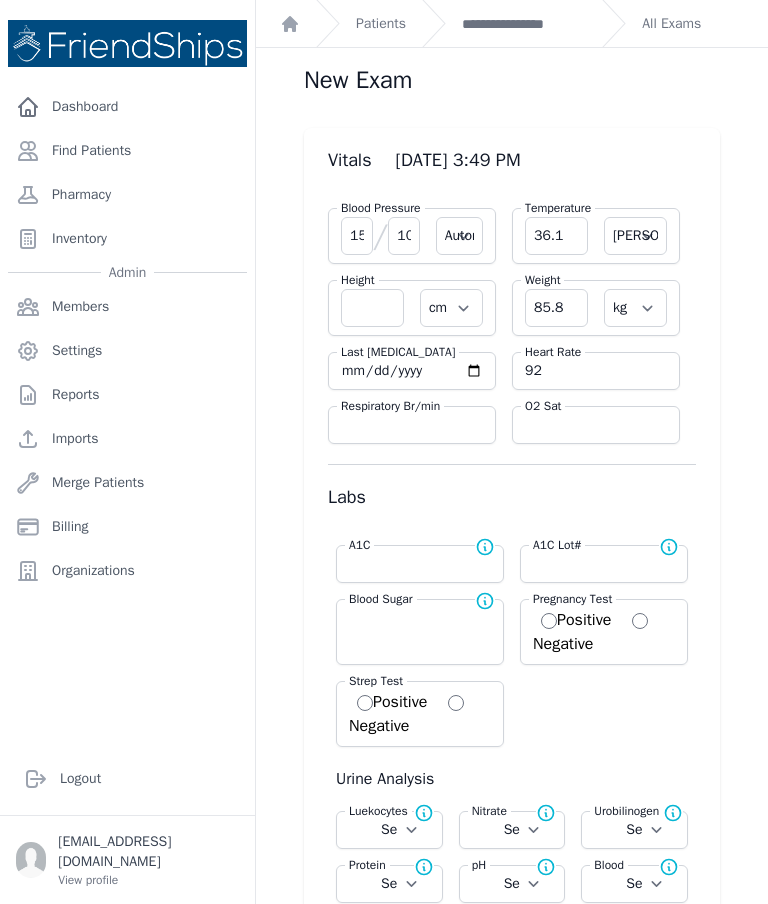 click on "**********" at bounding box center [524, 24] 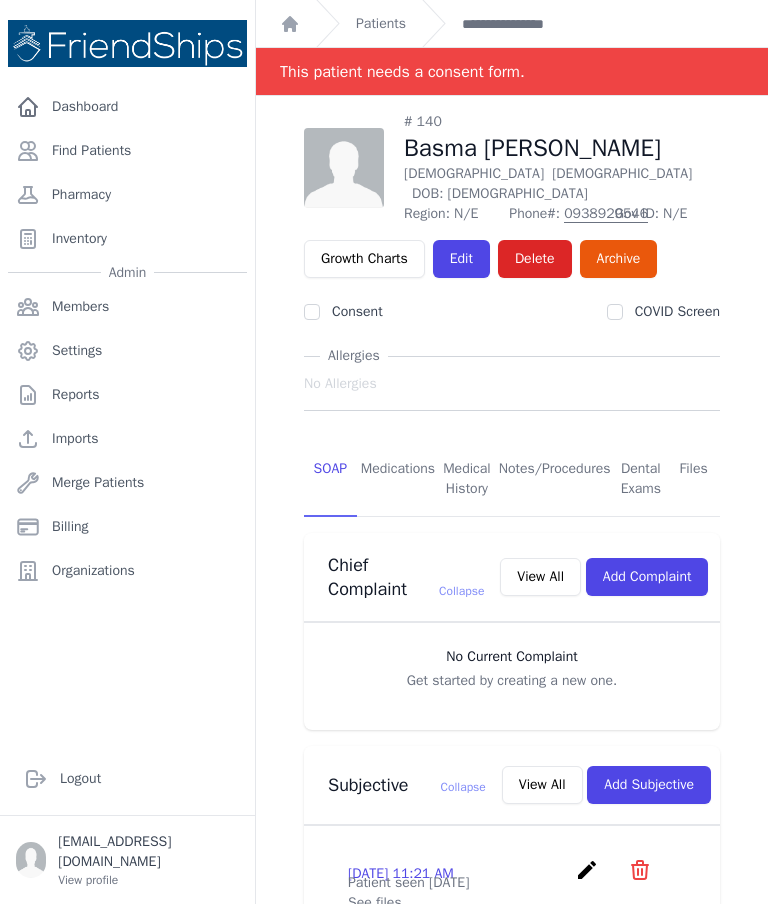 scroll, scrollTop: 0, scrollLeft: 0, axis: both 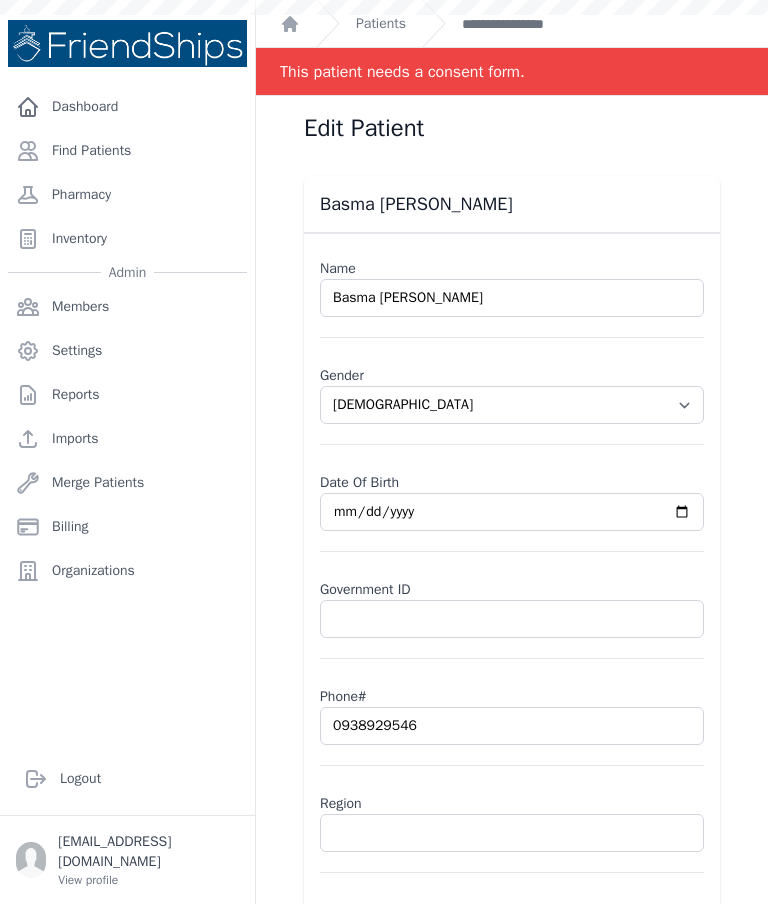 select on "[DEMOGRAPHIC_DATA]" 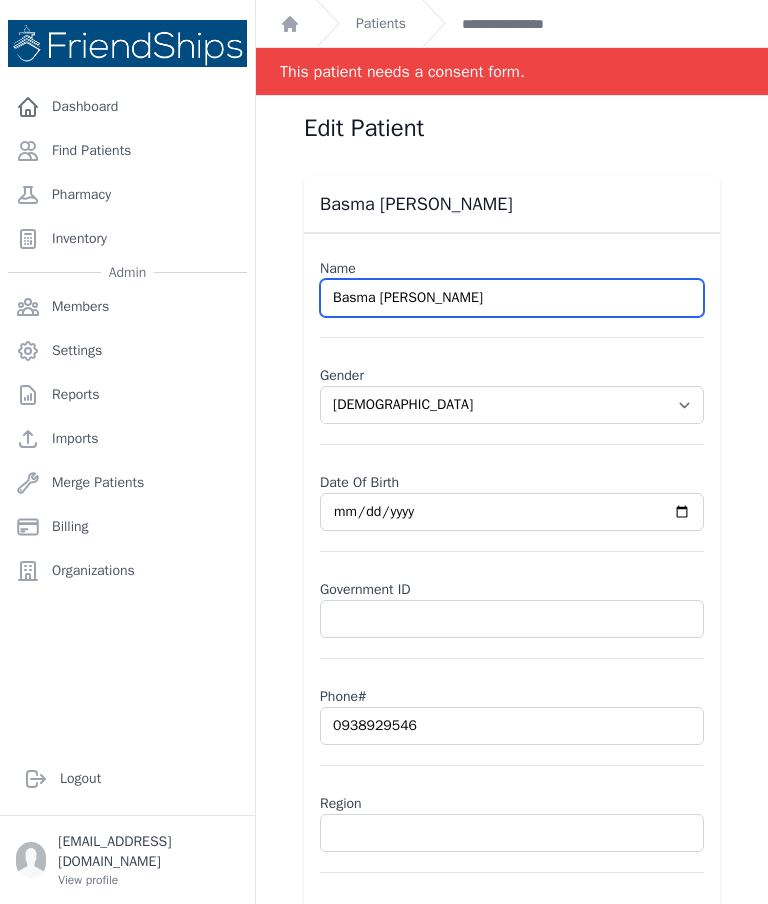 click on "Basma [PERSON_NAME]" at bounding box center [512, 298] 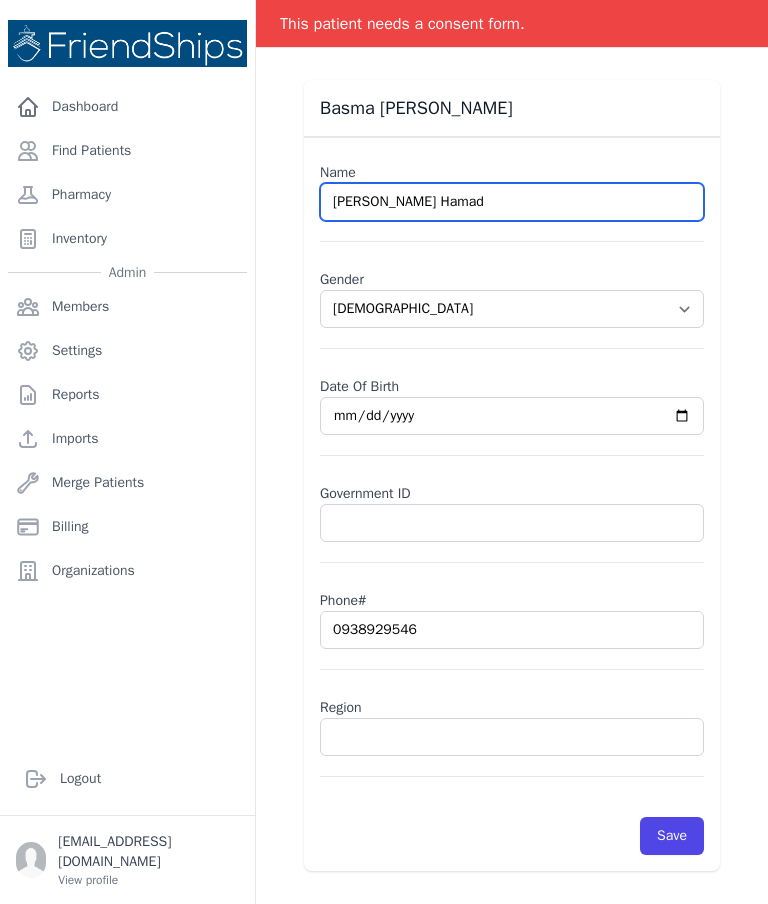 scroll, scrollTop: 96, scrollLeft: 0, axis: vertical 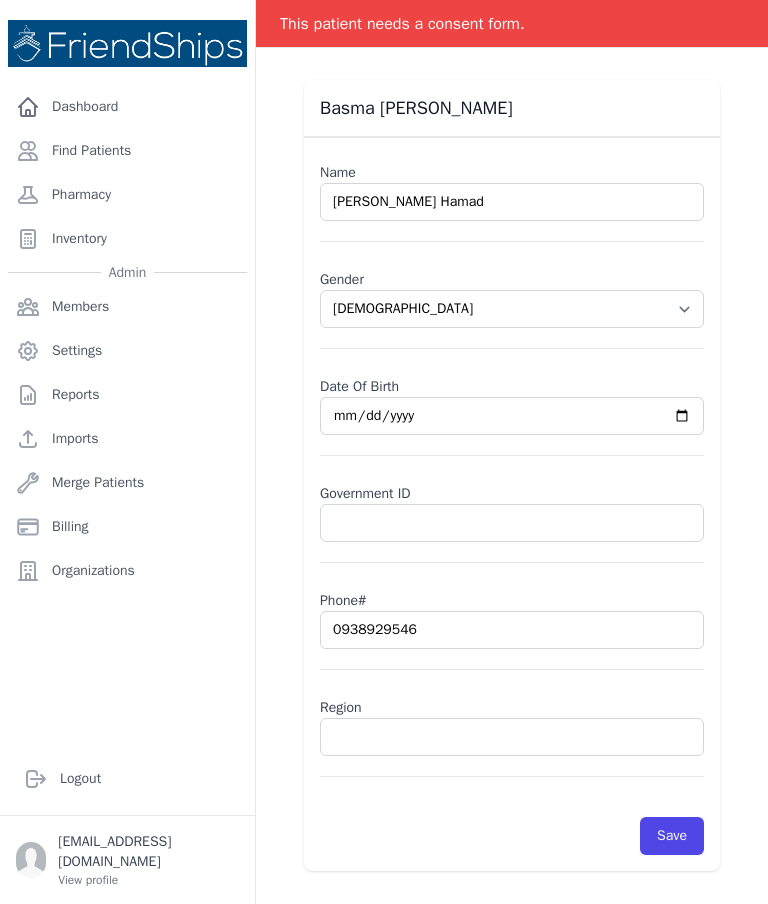 click on "Basma [PERSON_NAME]
Name
[PERSON_NAME] Hamad
Gender
Select Gender [DEMOGRAPHIC_DATA] [DEMOGRAPHIC_DATA]
Date Of Birth
[DATE]
Government ID
Phone#
0938929546
Region
Save" at bounding box center [512, 475] 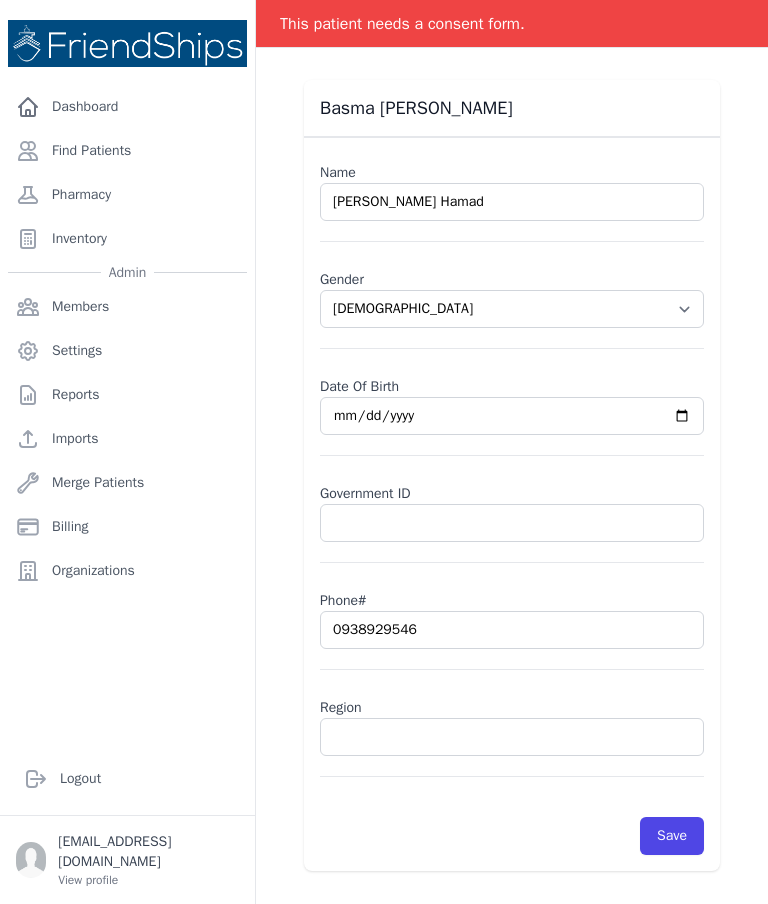 click at bounding box center (512, 737) 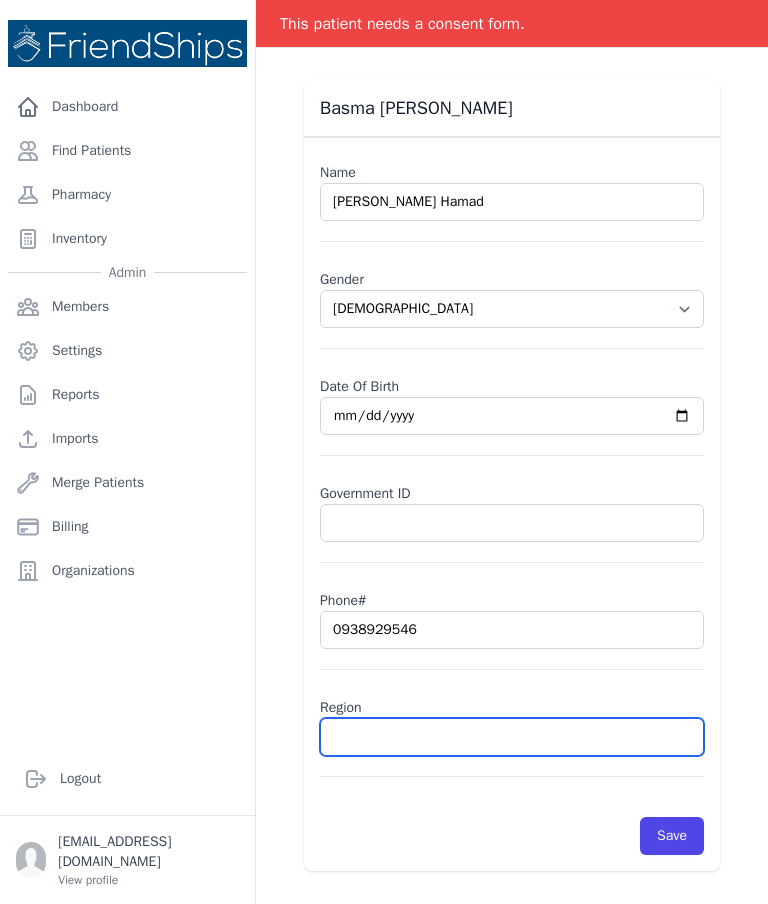 scroll, scrollTop: 80, scrollLeft: 0, axis: vertical 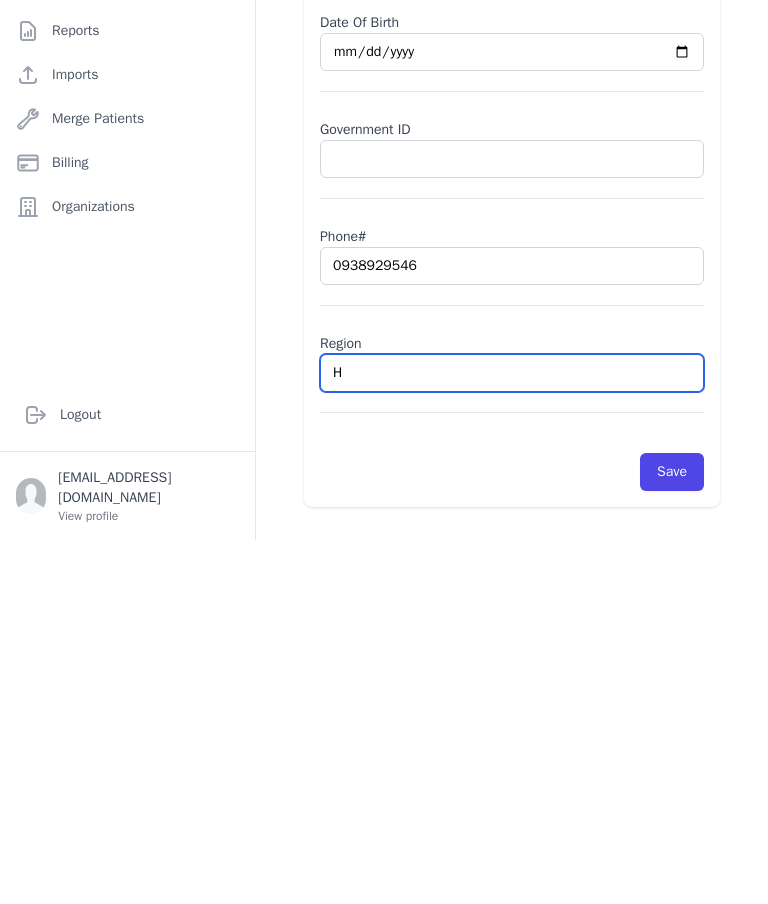 type on "Ha" 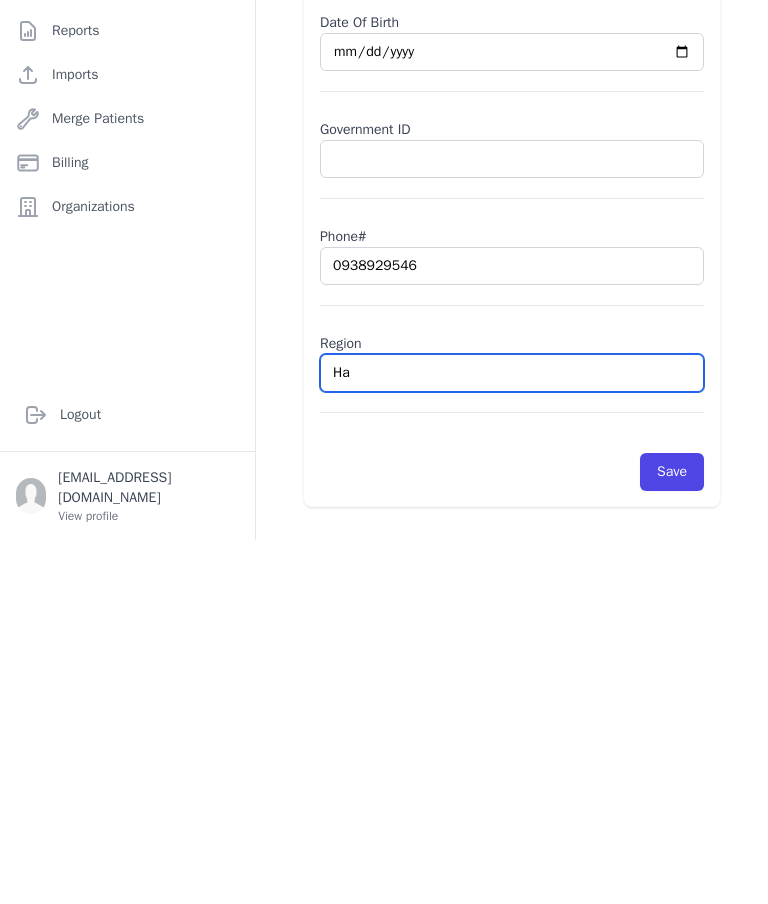 select on "[DEMOGRAPHIC_DATA]" 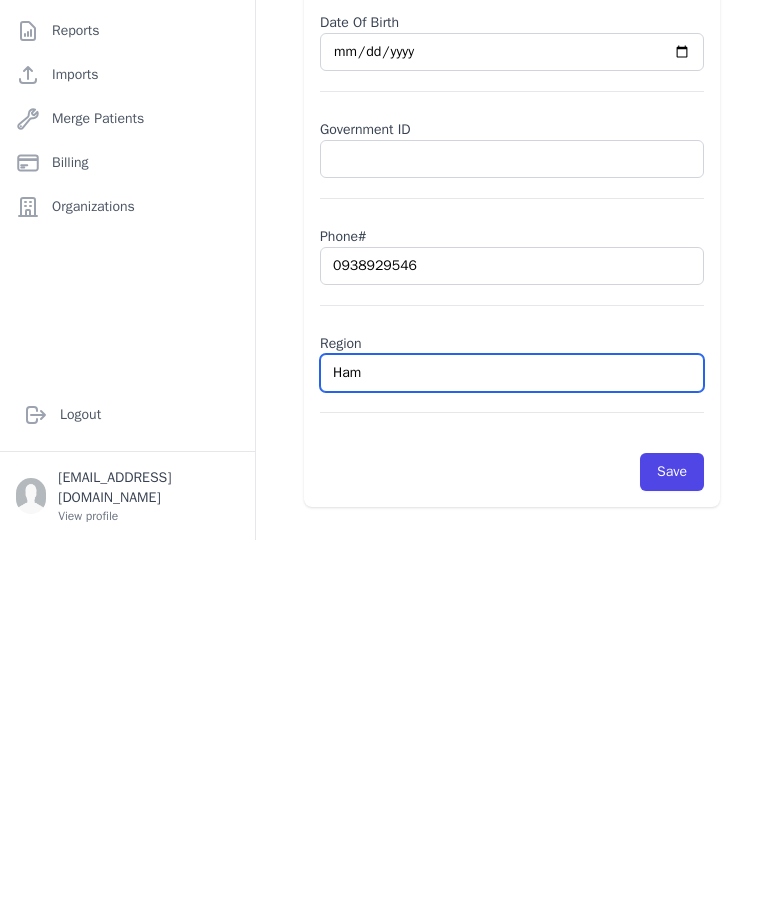 select on "[DEMOGRAPHIC_DATA]" 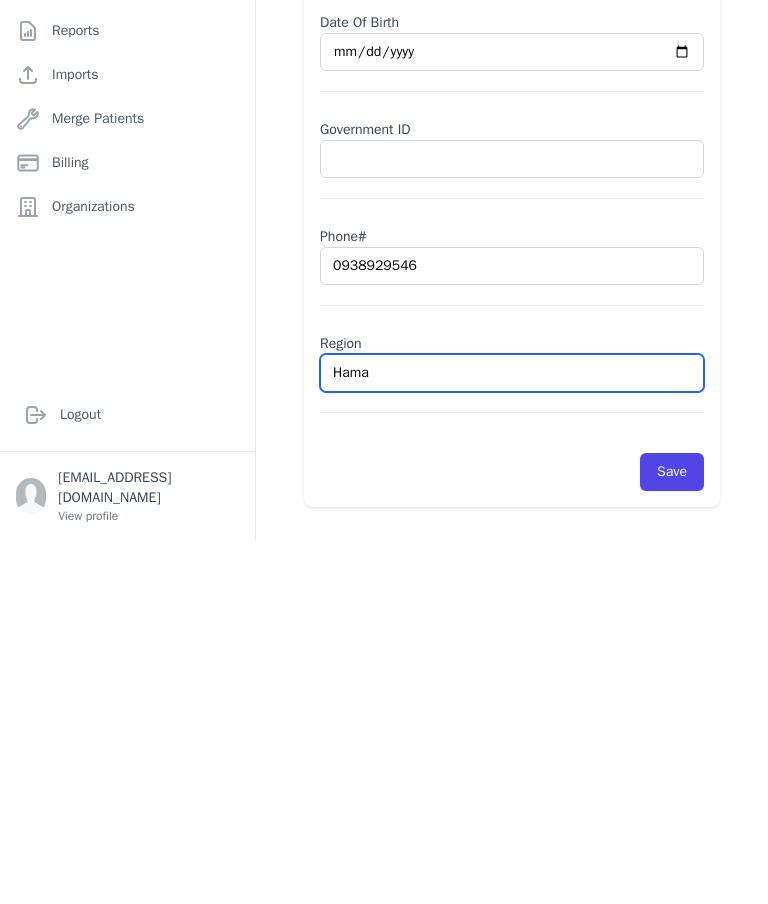 select on "[DEMOGRAPHIC_DATA]" 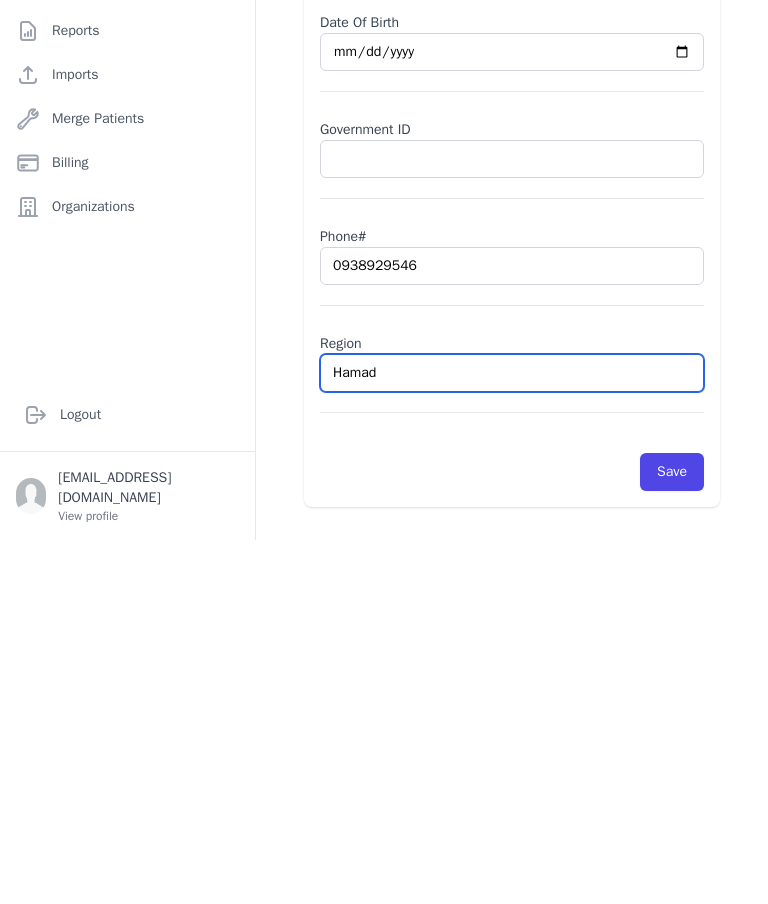 type on "Hamad" 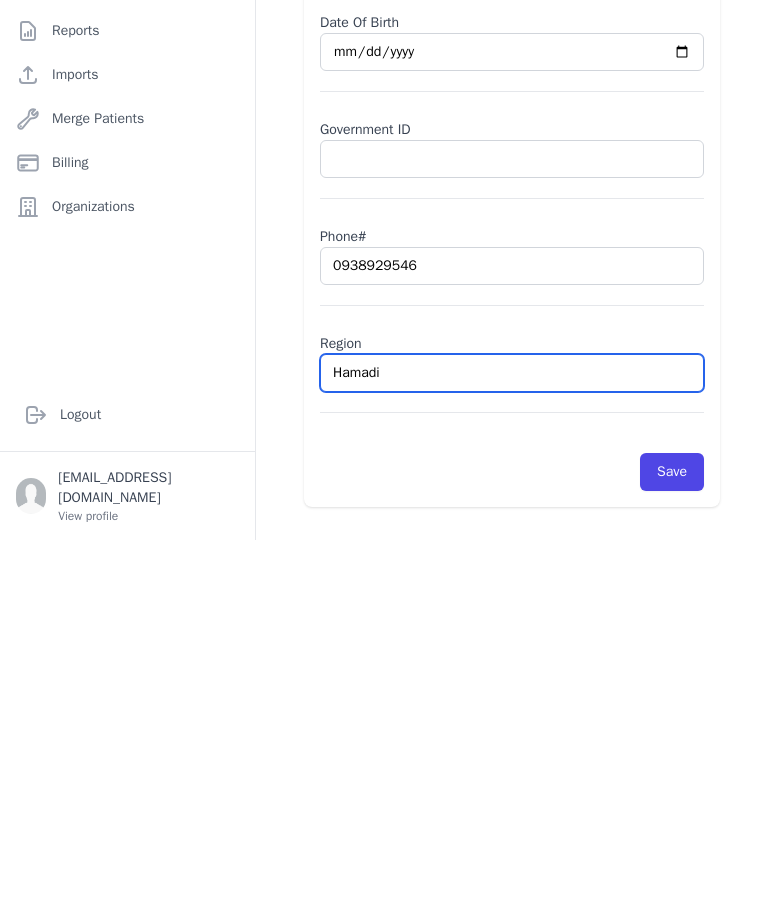 type on "Hamadiy" 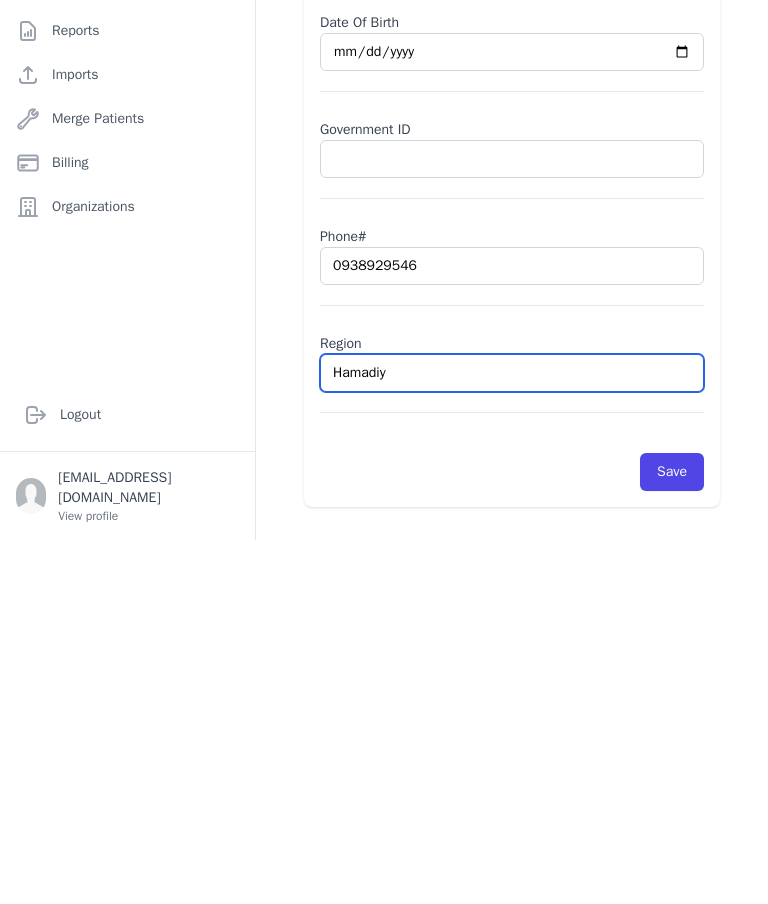 select on "[DEMOGRAPHIC_DATA]" 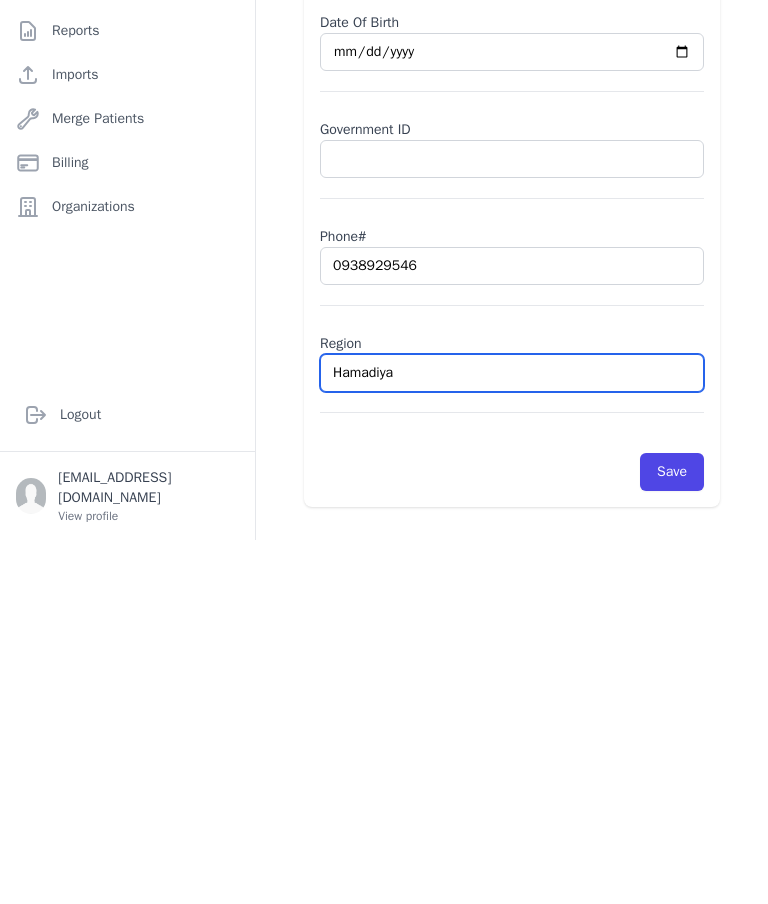 select on "[DEMOGRAPHIC_DATA]" 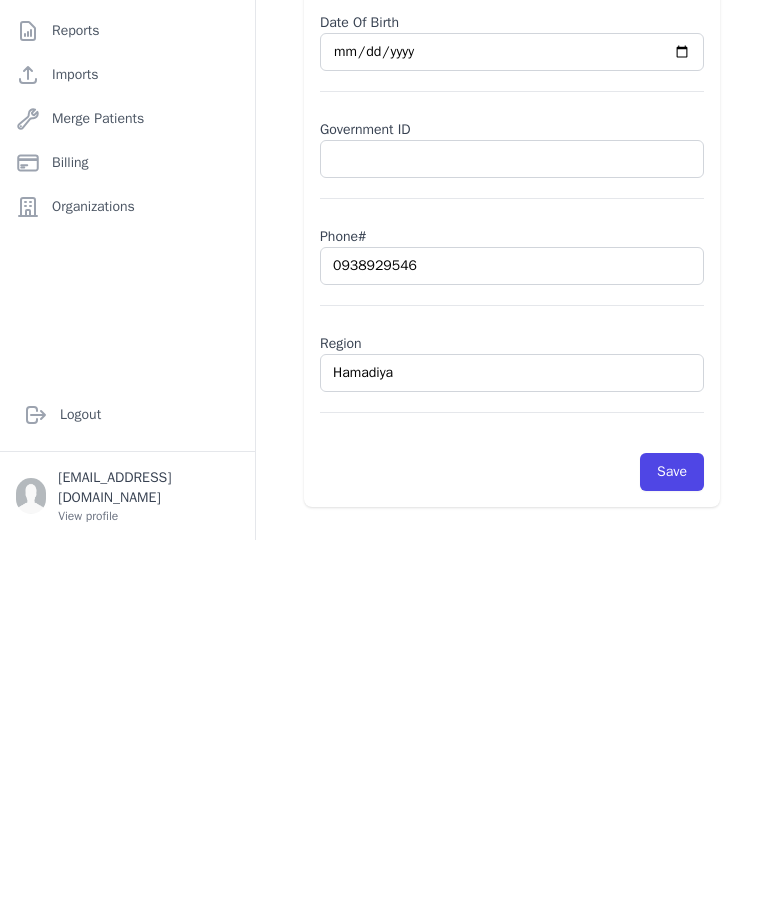 click on "Save" at bounding box center (672, 836) 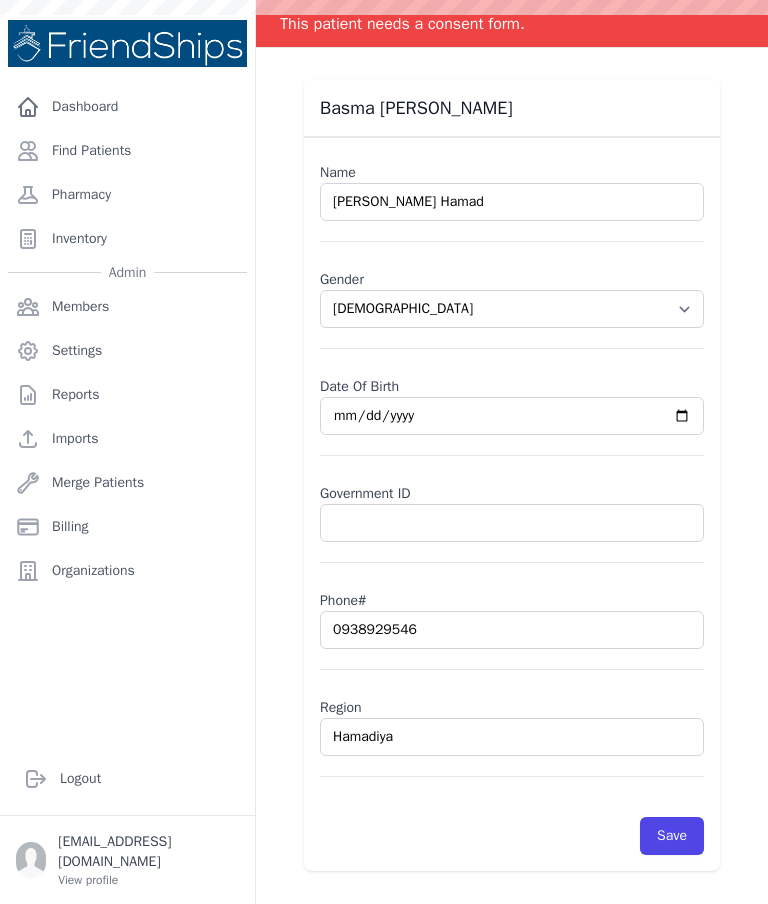 scroll, scrollTop: 0, scrollLeft: 0, axis: both 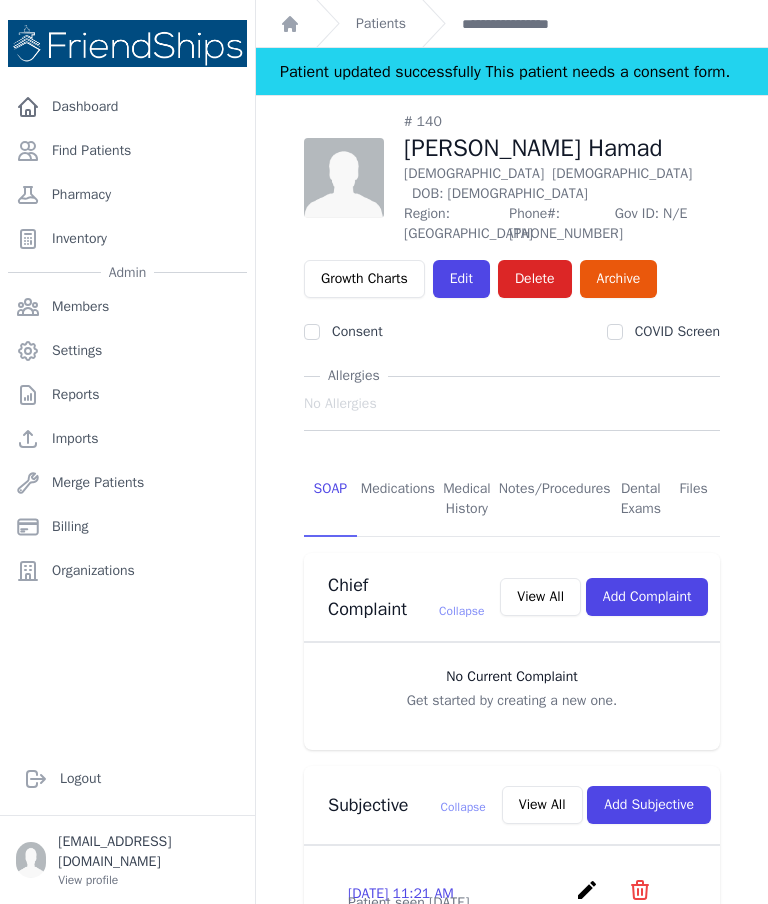 click on "[DATE] 11:21 AM
create
​
Delete subjective -  Patient seen [DATE]
See files
Are you sure? This action cannot be undone!
Confirm
Cancel
Patient seen [DATE]
See files" at bounding box center [512, 905] 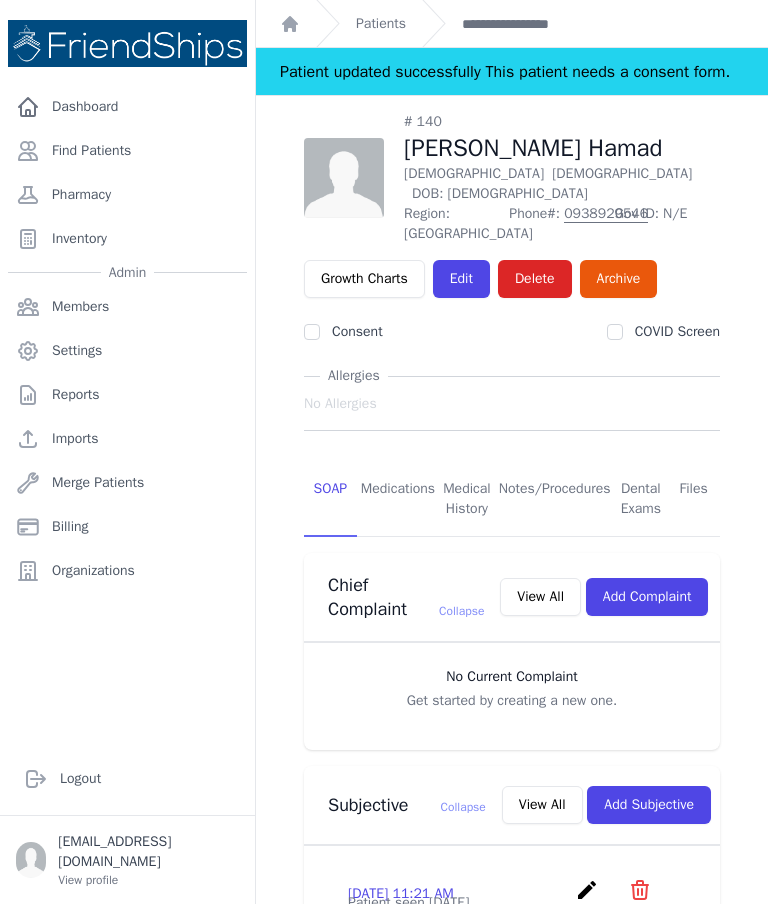scroll, scrollTop: 0, scrollLeft: 0, axis: both 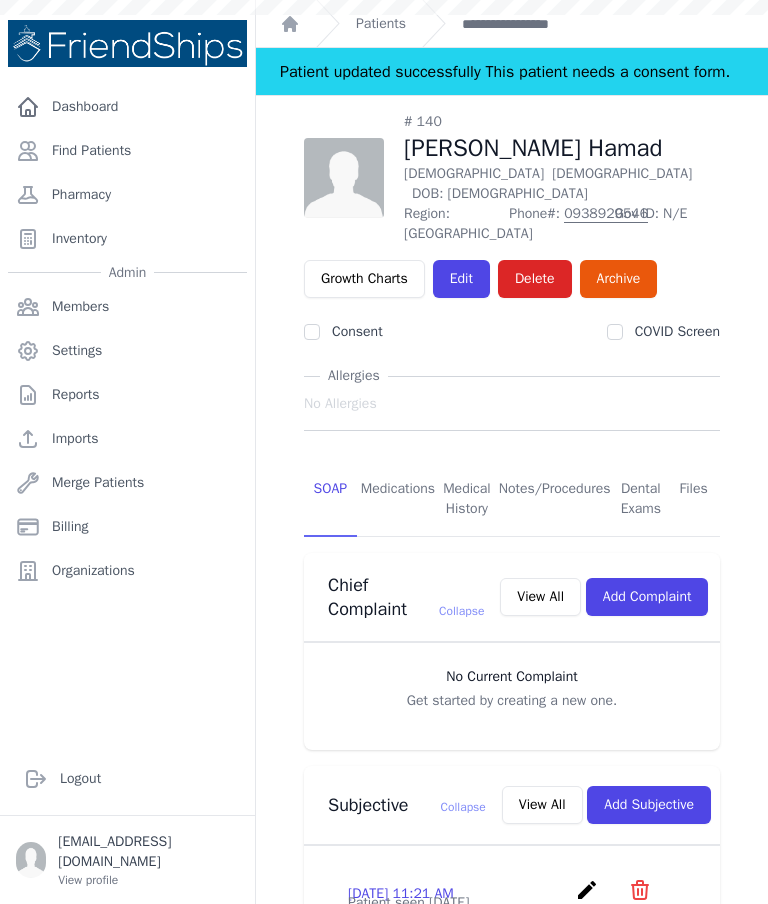 click on "Patients" at bounding box center (381, 24) 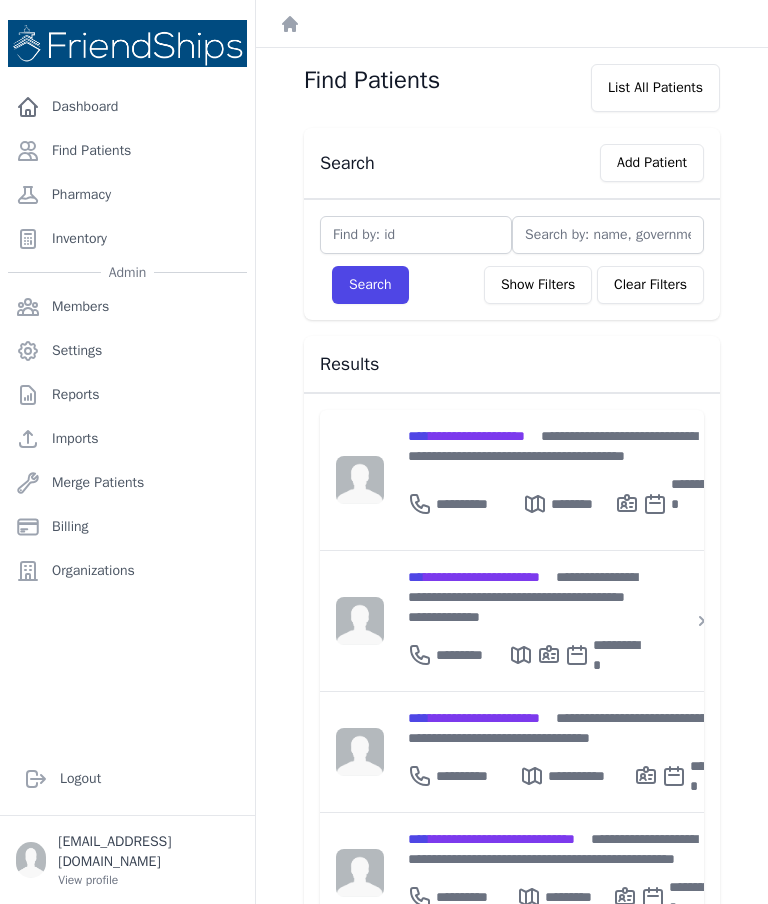 click on "**********" at bounding box center (564, 849) 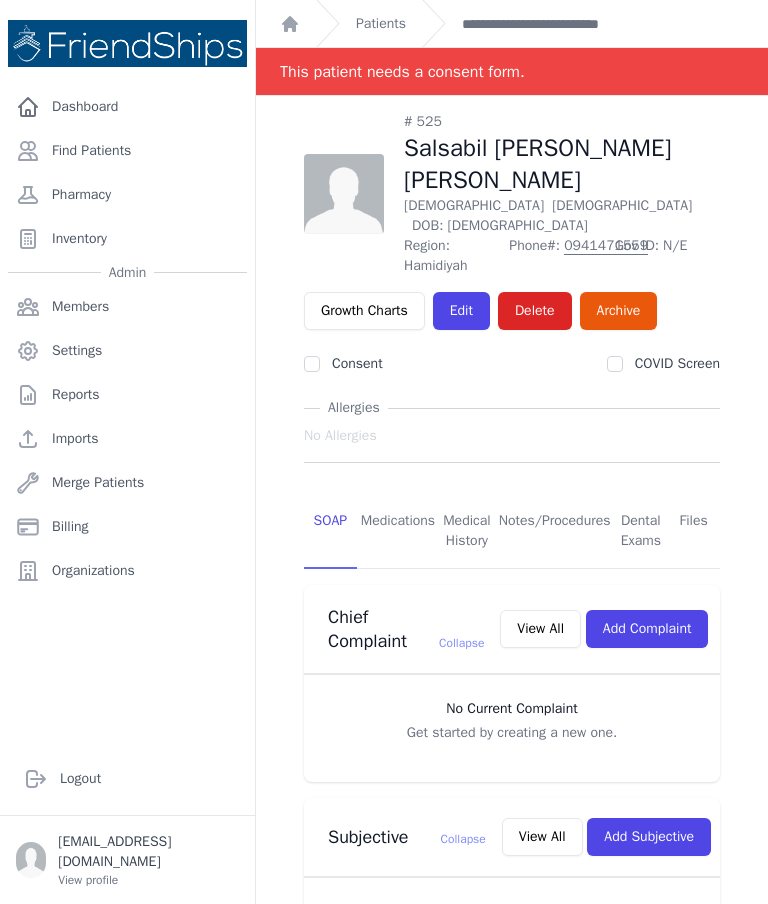 scroll, scrollTop: 0, scrollLeft: 0, axis: both 